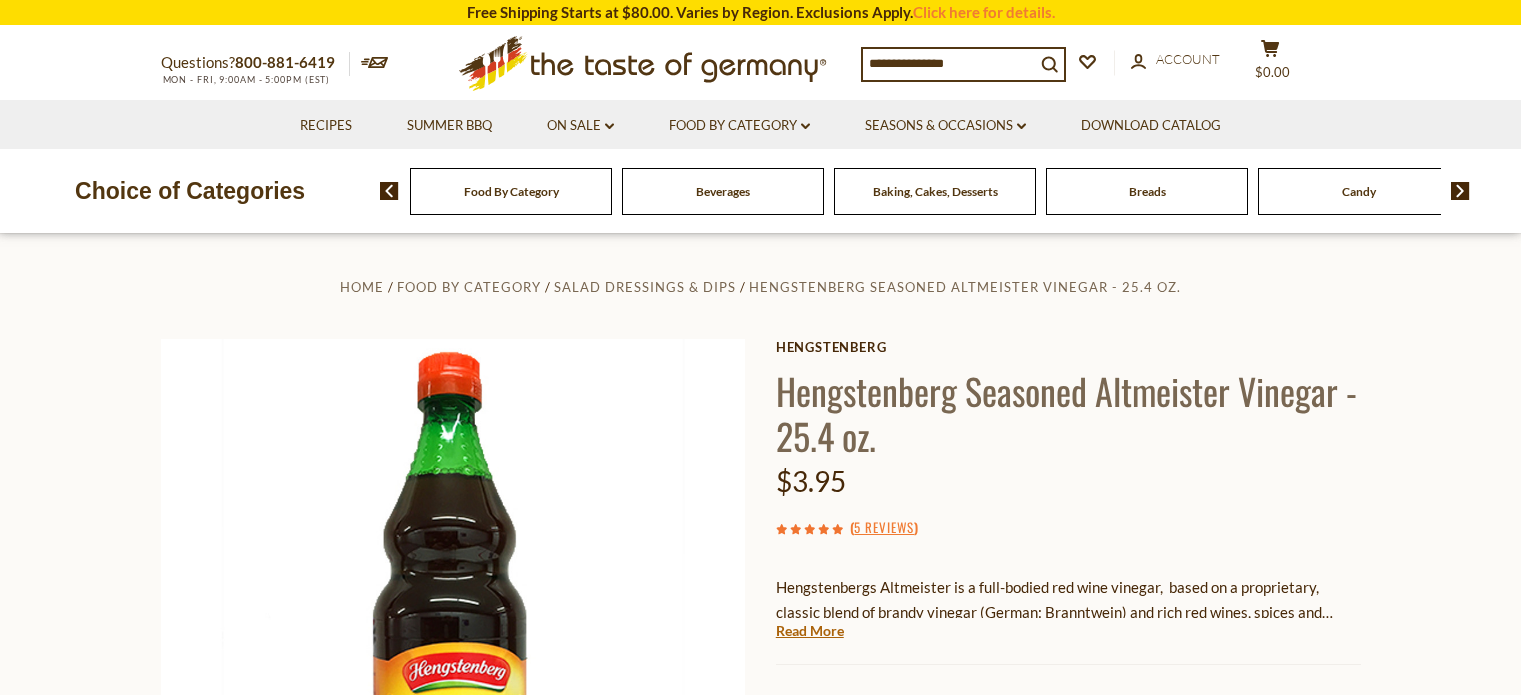 scroll, scrollTop: 0, scrollLeft: 0, axis: both 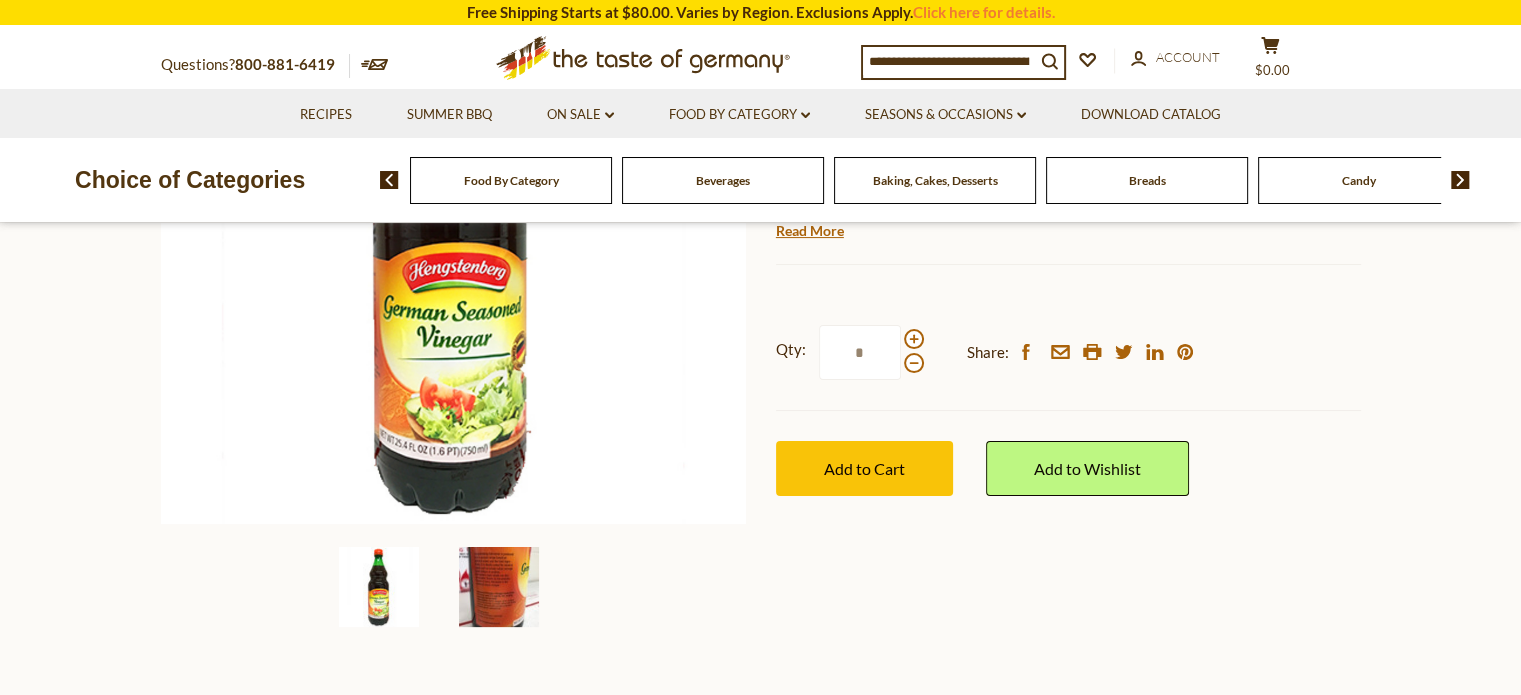 click at bounding box center (499, 587) 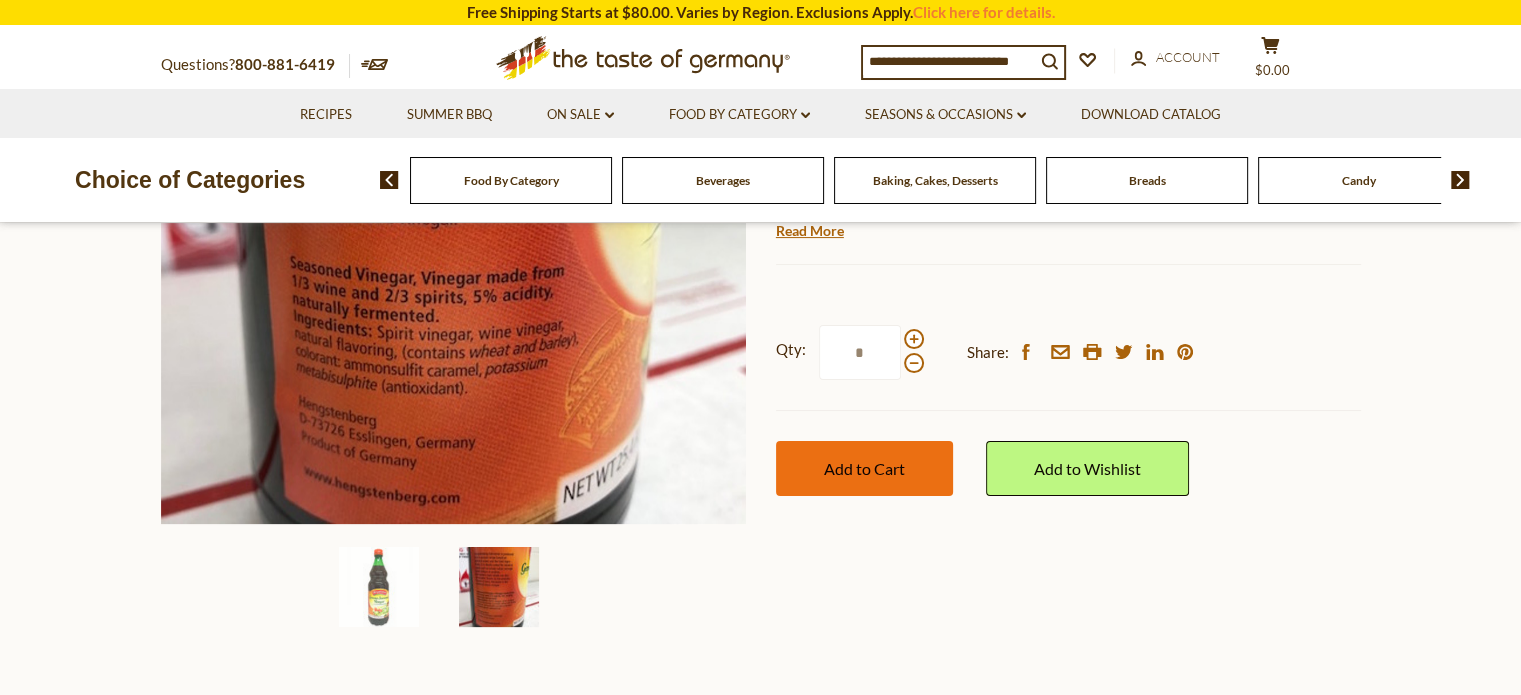 click on "Add to Cart" at bounding box center (864, 468) 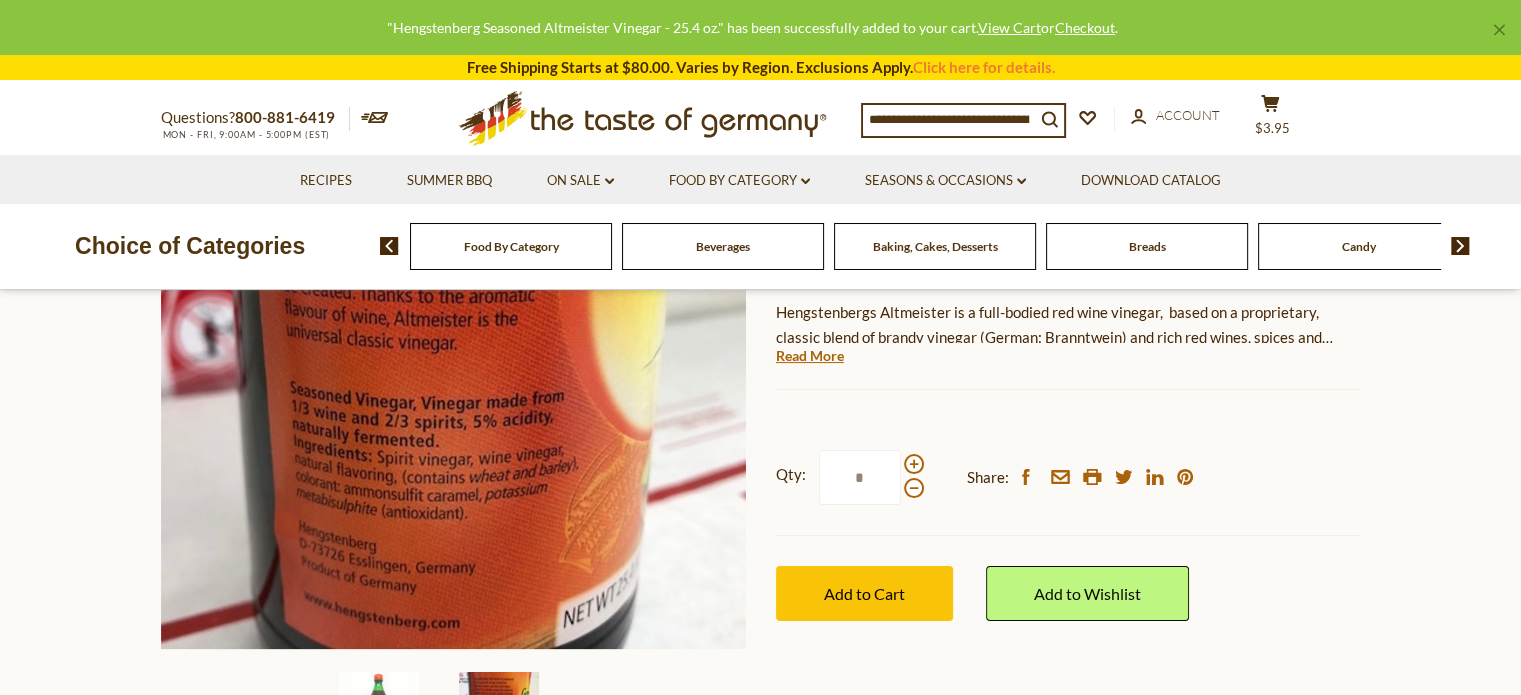 scroll, scrollTop: 0, scrollLeft: 0, axis: both 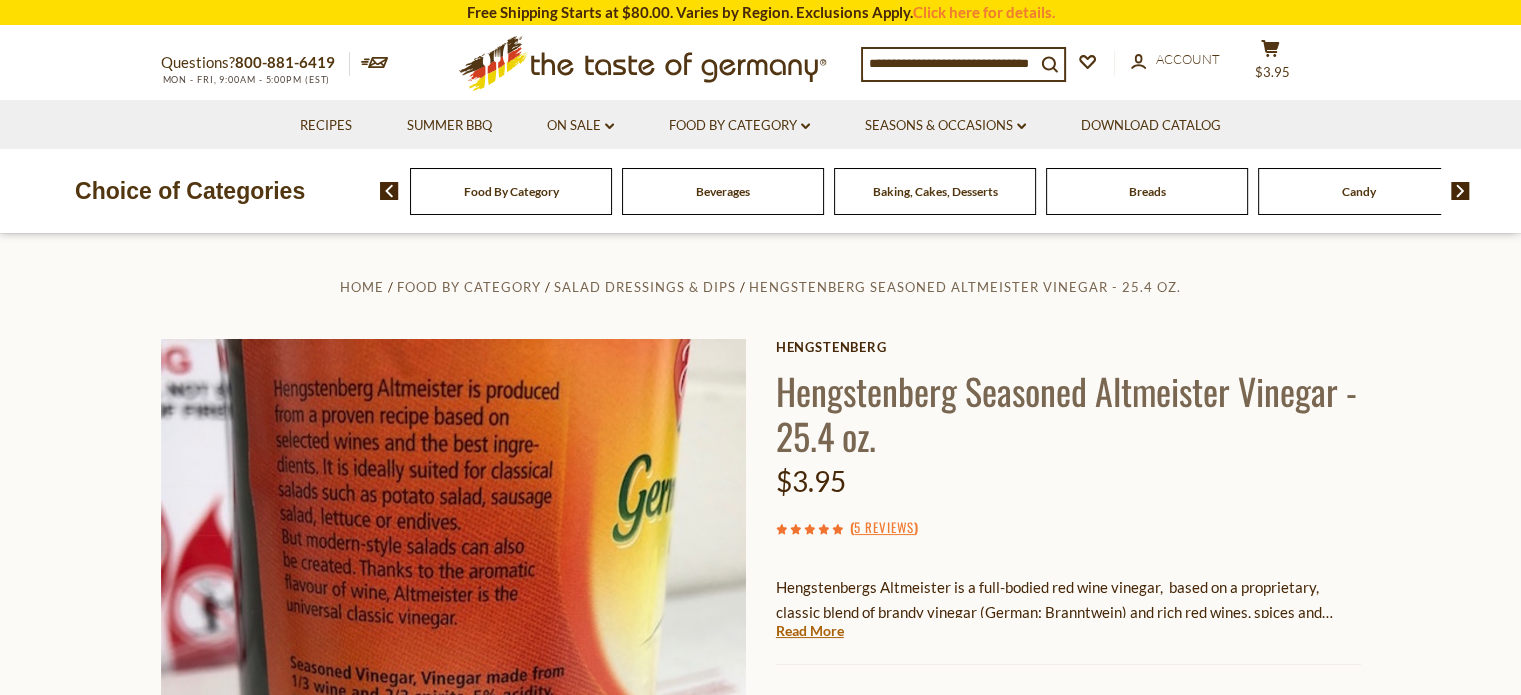 click on "Baking, Cakes, Desserts" at bounding box center (935, 191) 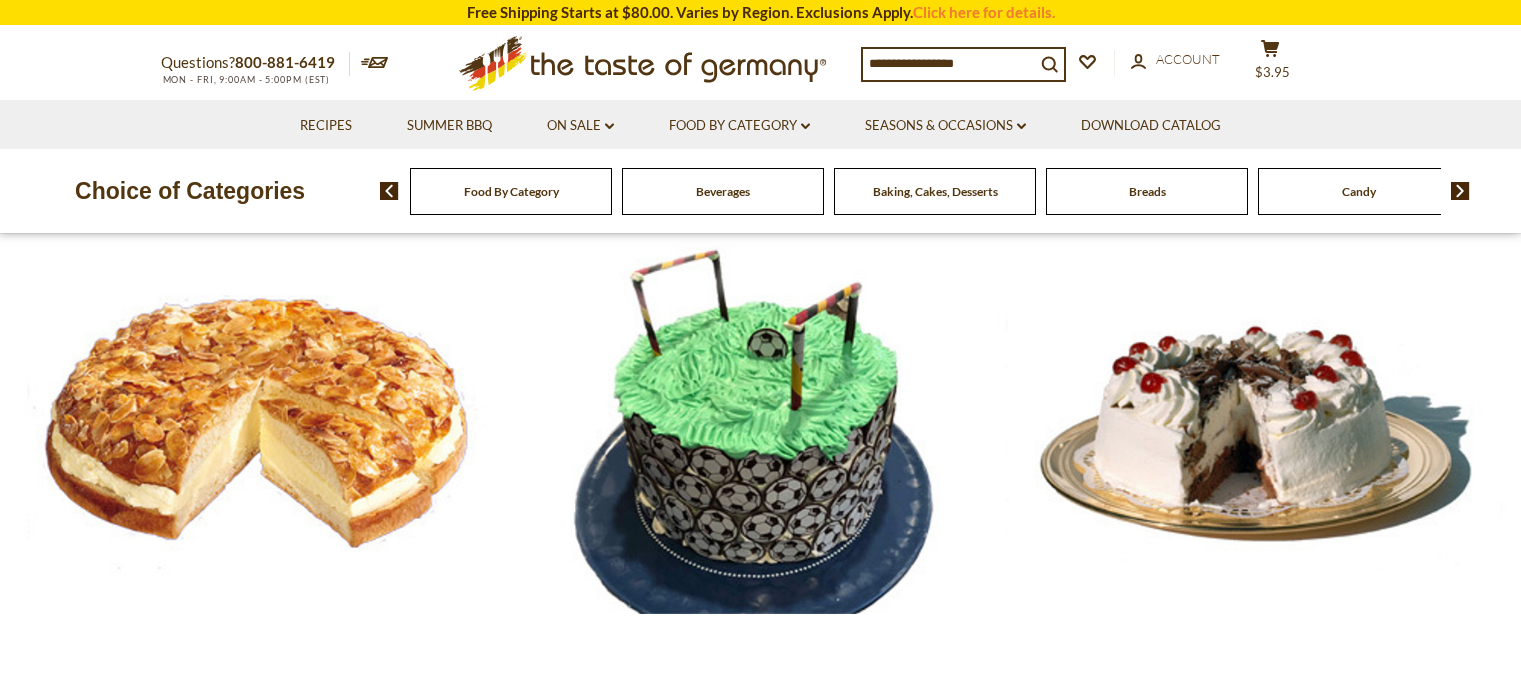 scroll, scrollTop: 0, scrollLeft: 0, axis: both 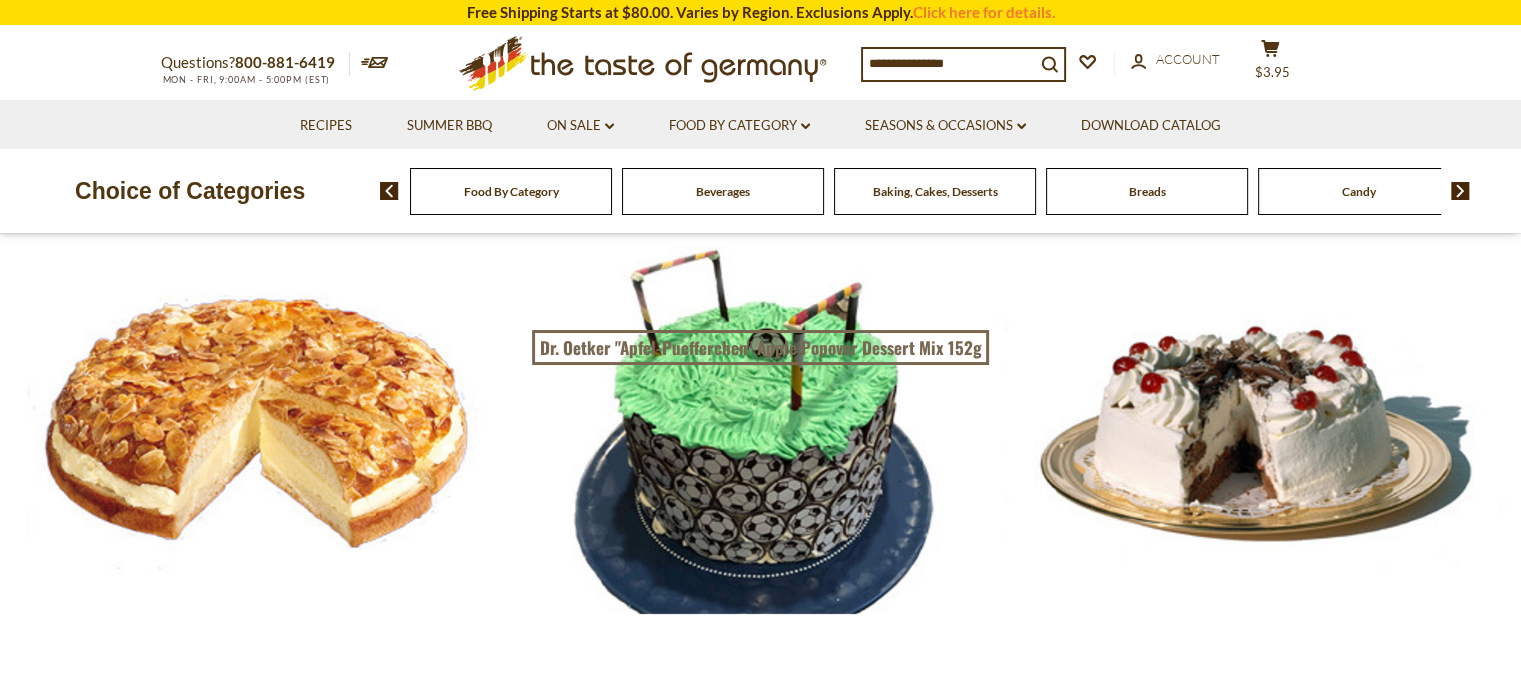 click on "Food By Category" at bounding box center (511, 191) 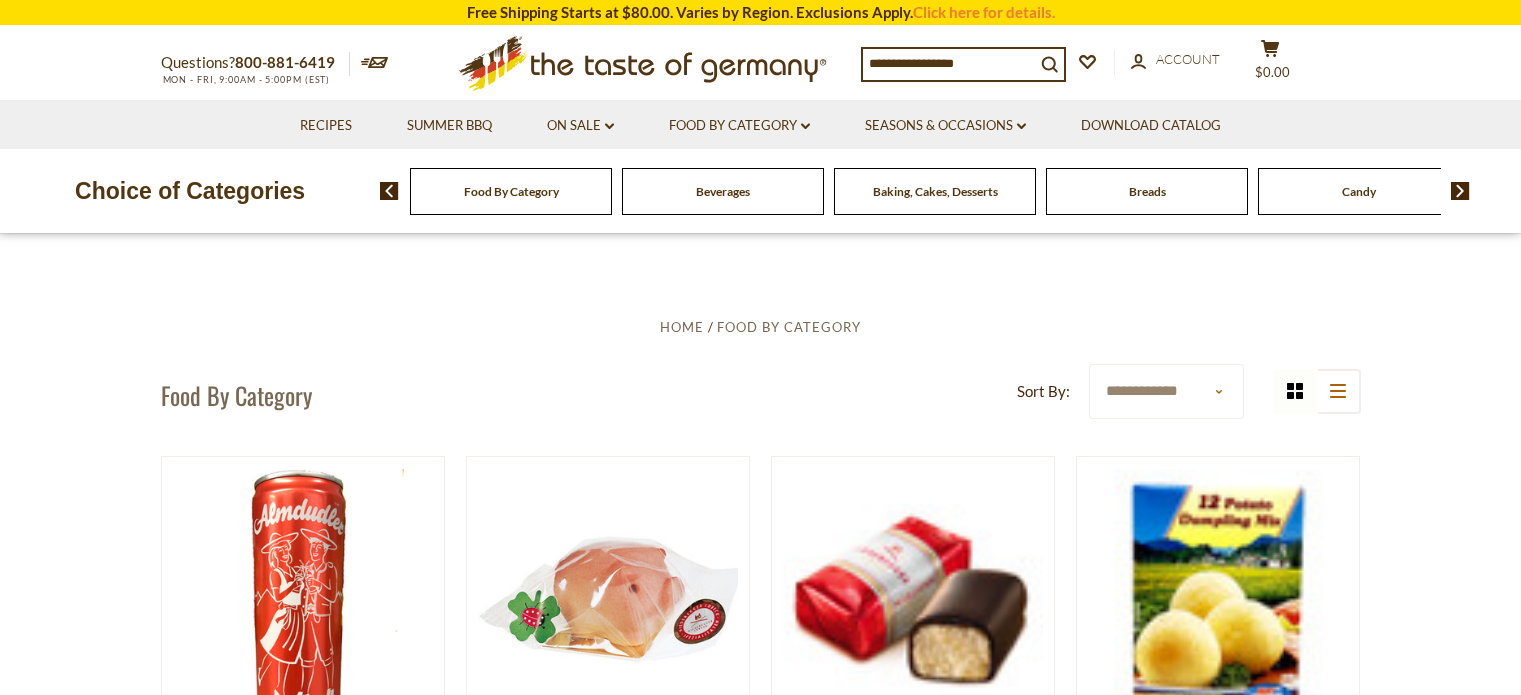 scroll, scrollTop: 0, scrollLeft: 0, axis: both 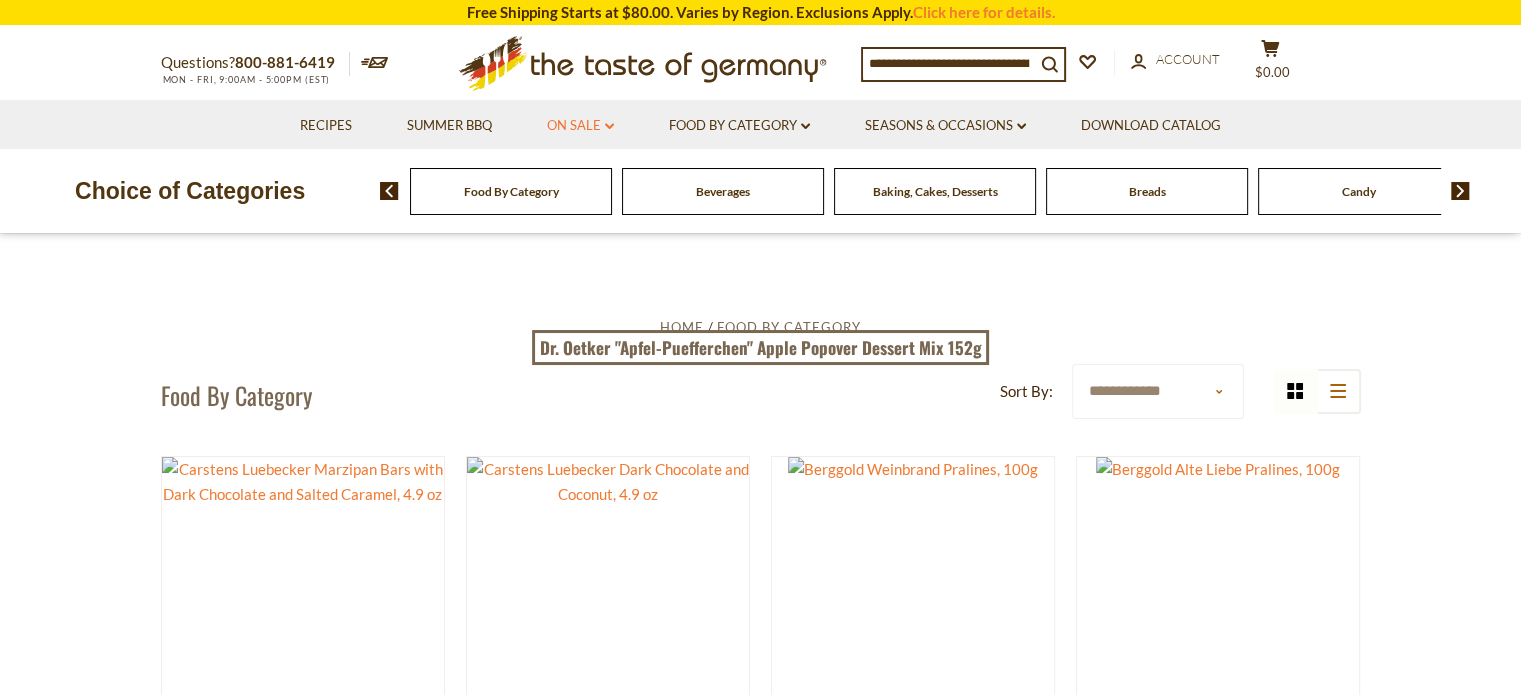 click on "On Sale
dropdown_arrow" at bounding box center (580, 126) 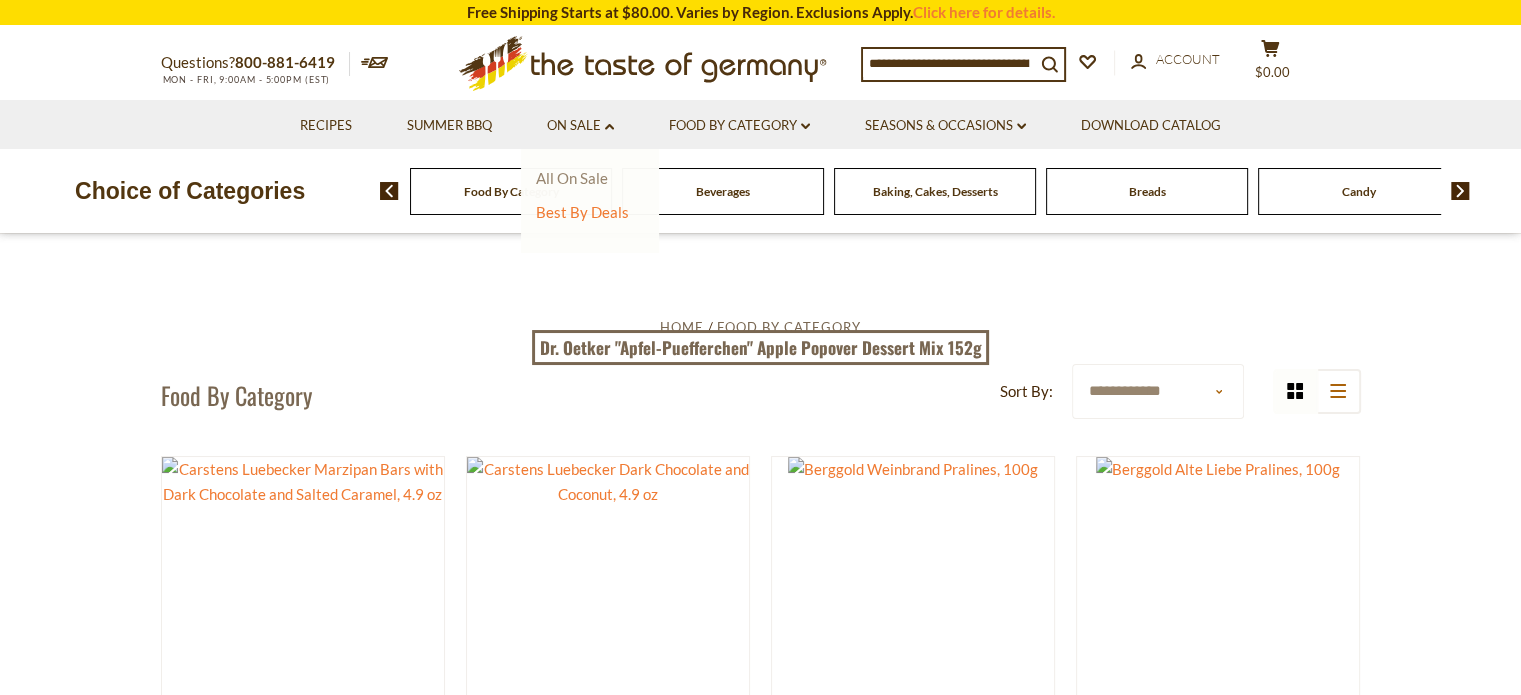 click on "All On Sale" at bounding box center (572, 178) 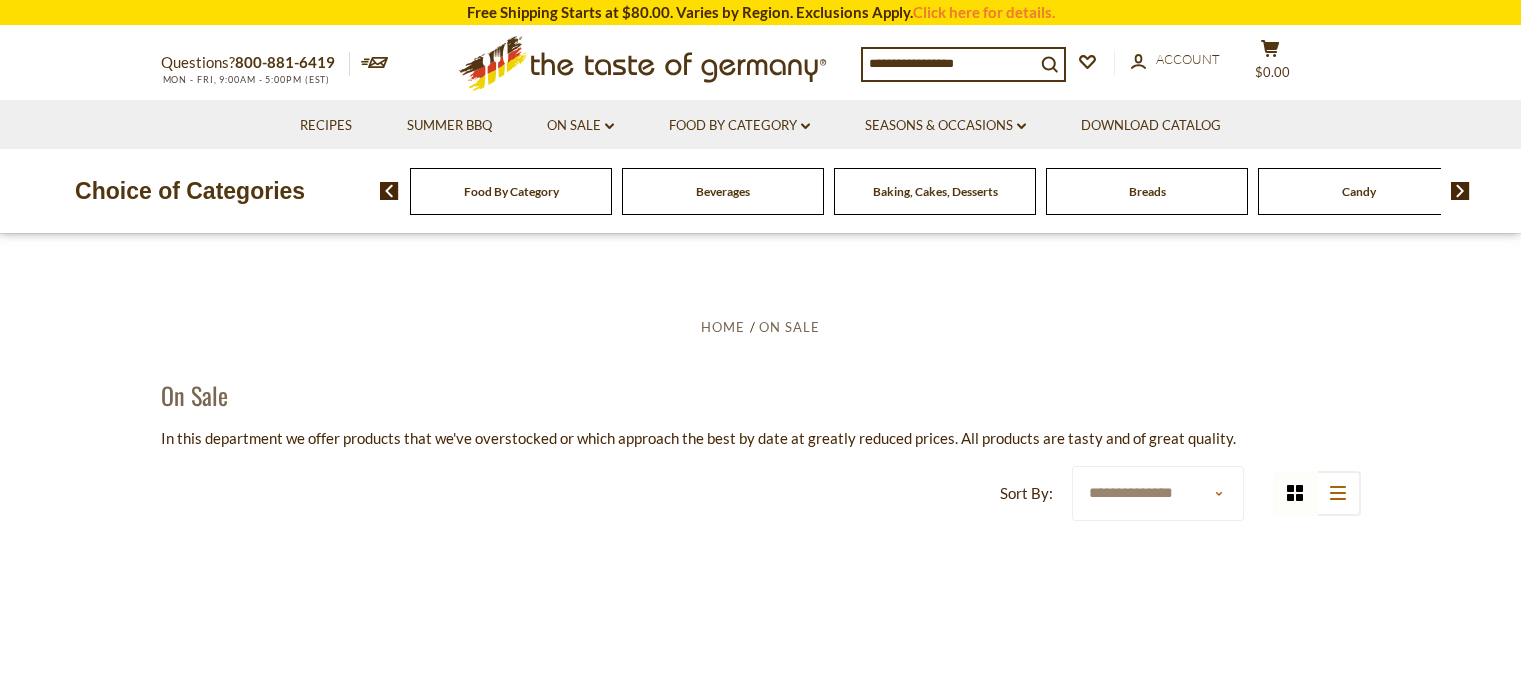 scroll, scrollTop: 0, scrollLeft: 0, axis: both 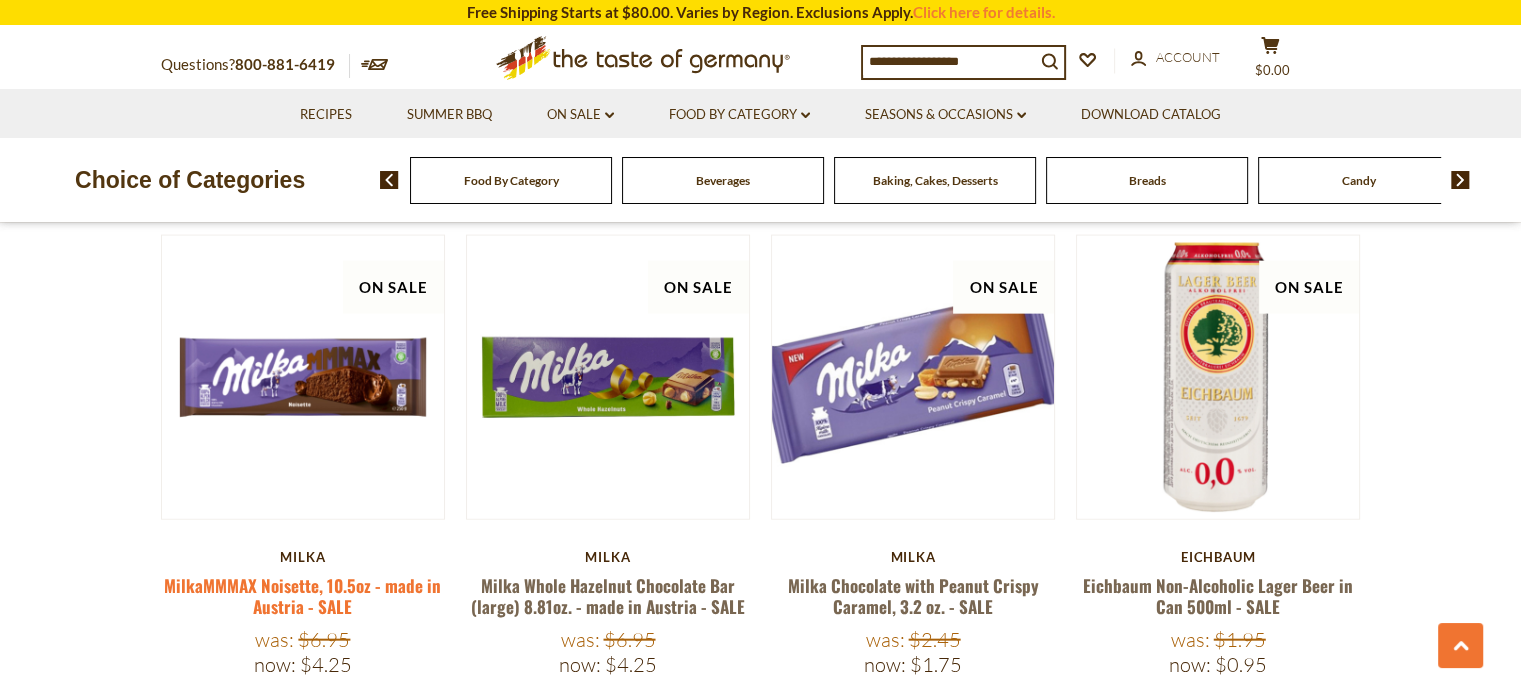 click on "MilkaMMMAX Noisette, 10.5oz - made in Austria - SALE" at bounding box center [302, 596] 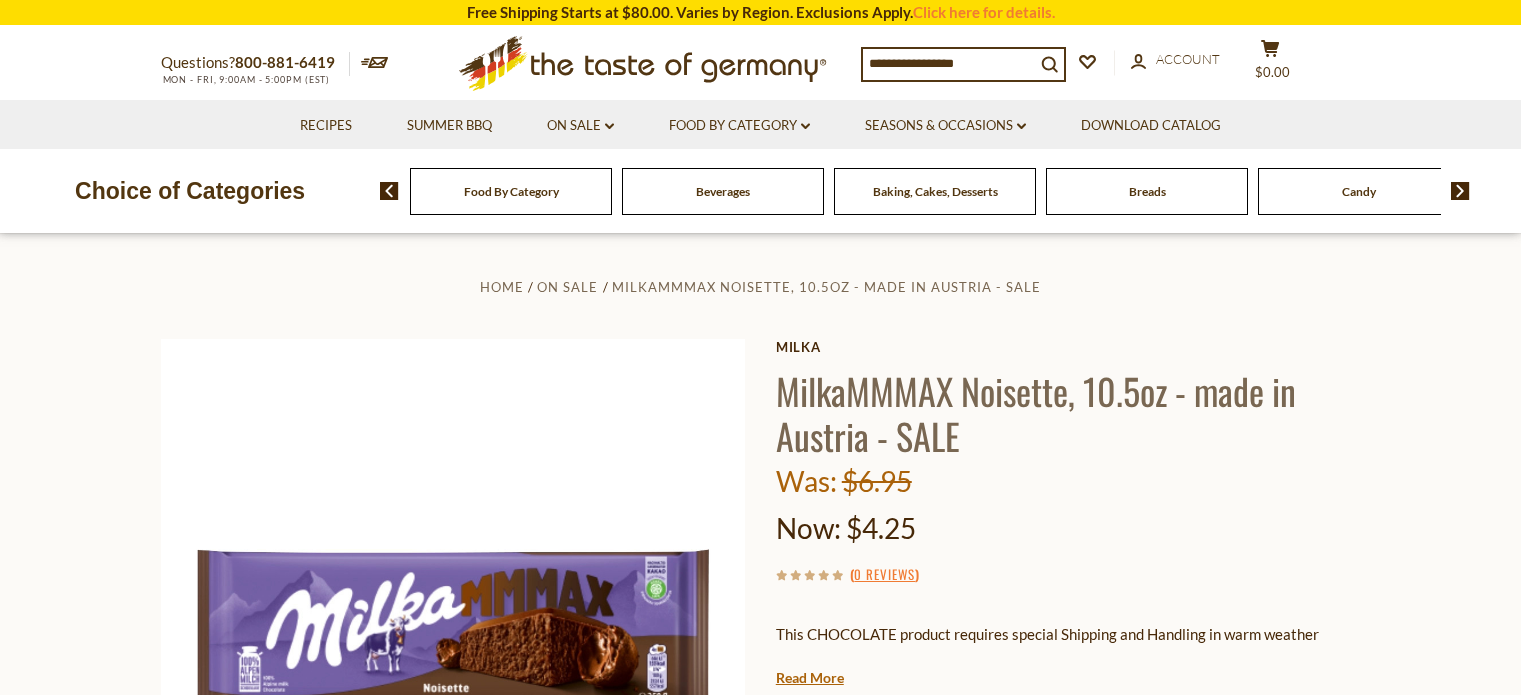 scroll, scrollTop: 0, scrollLeft: 0, axis: both 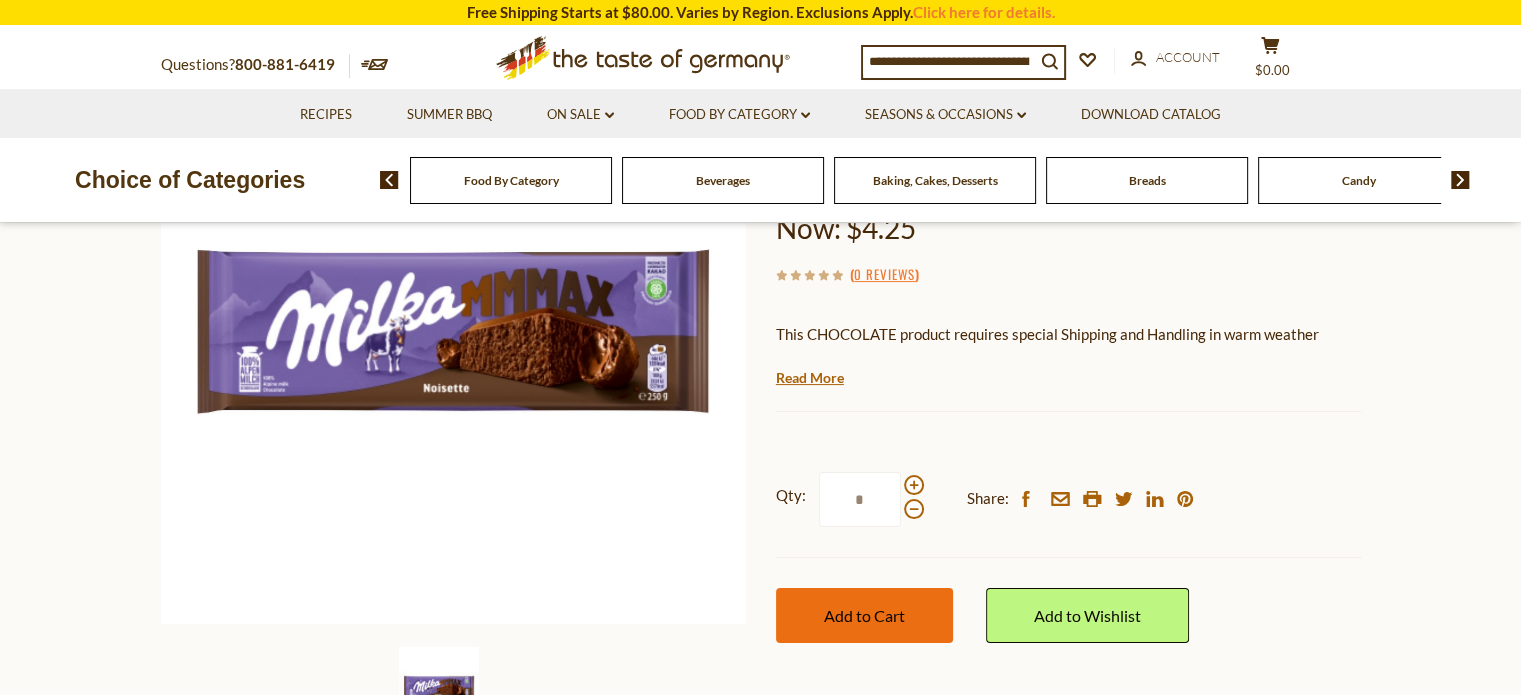 click on "Add to Cart" at bounding box center [864, 615] 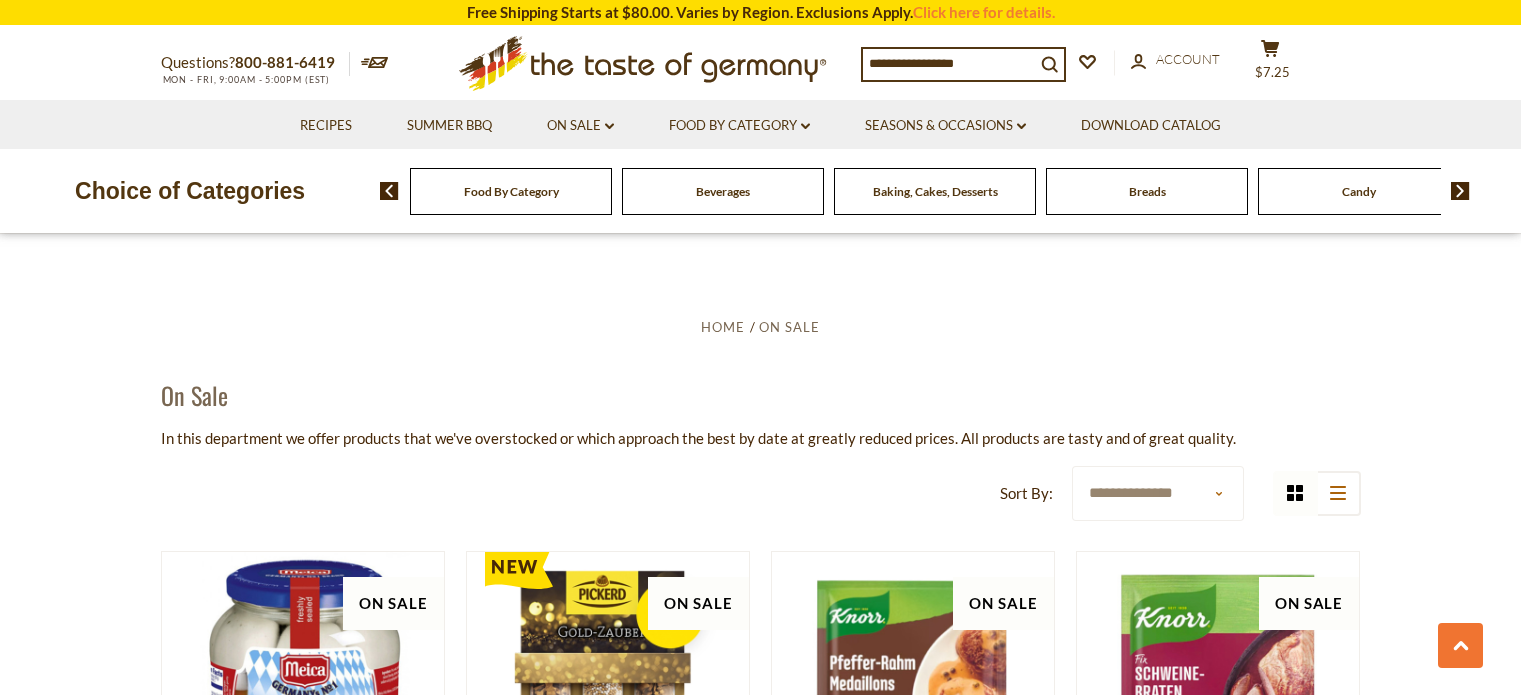scroll, scrollTop: 4387, scrollLeft: 0, axis: vertical 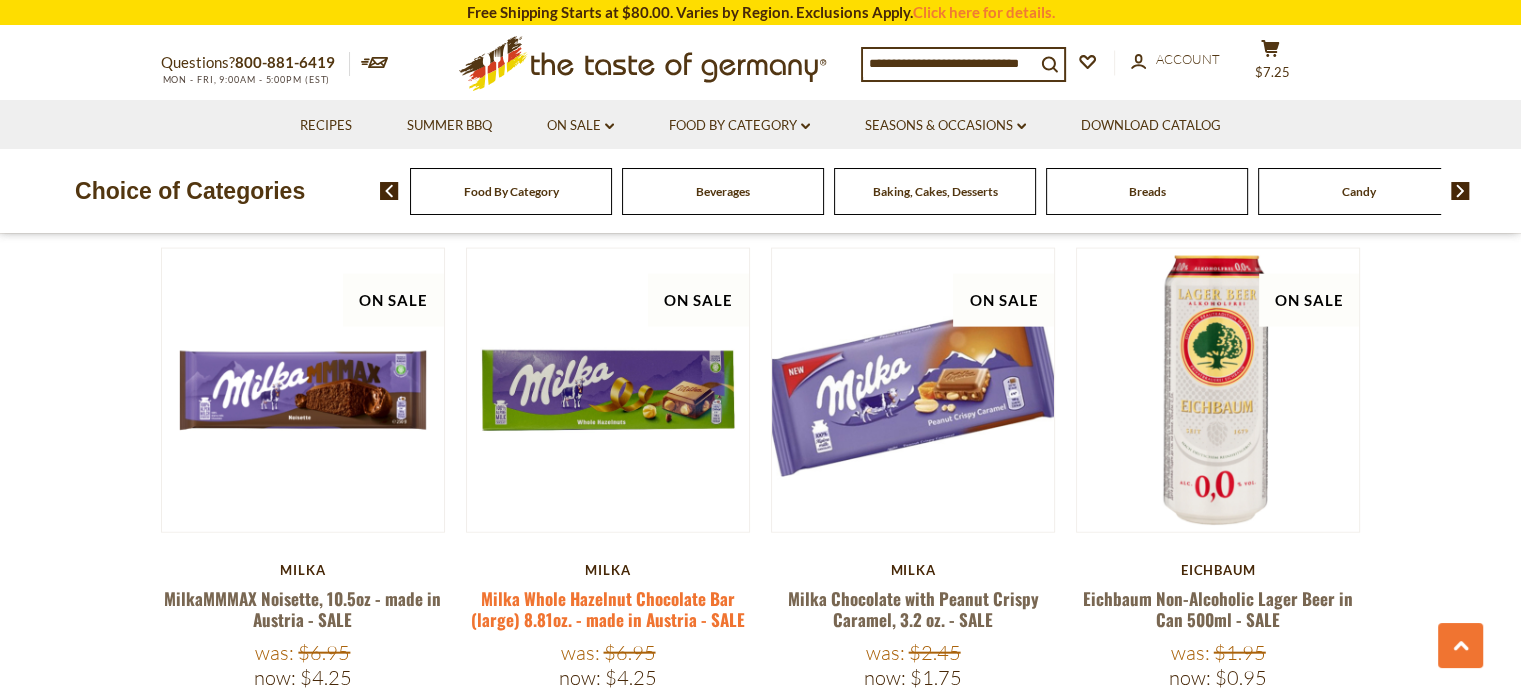 click on "Milka Whole Hazelnut Chocolate Bar (large) 8.81oz. - made in Austria - SALE" at bounding box center (608, 609) 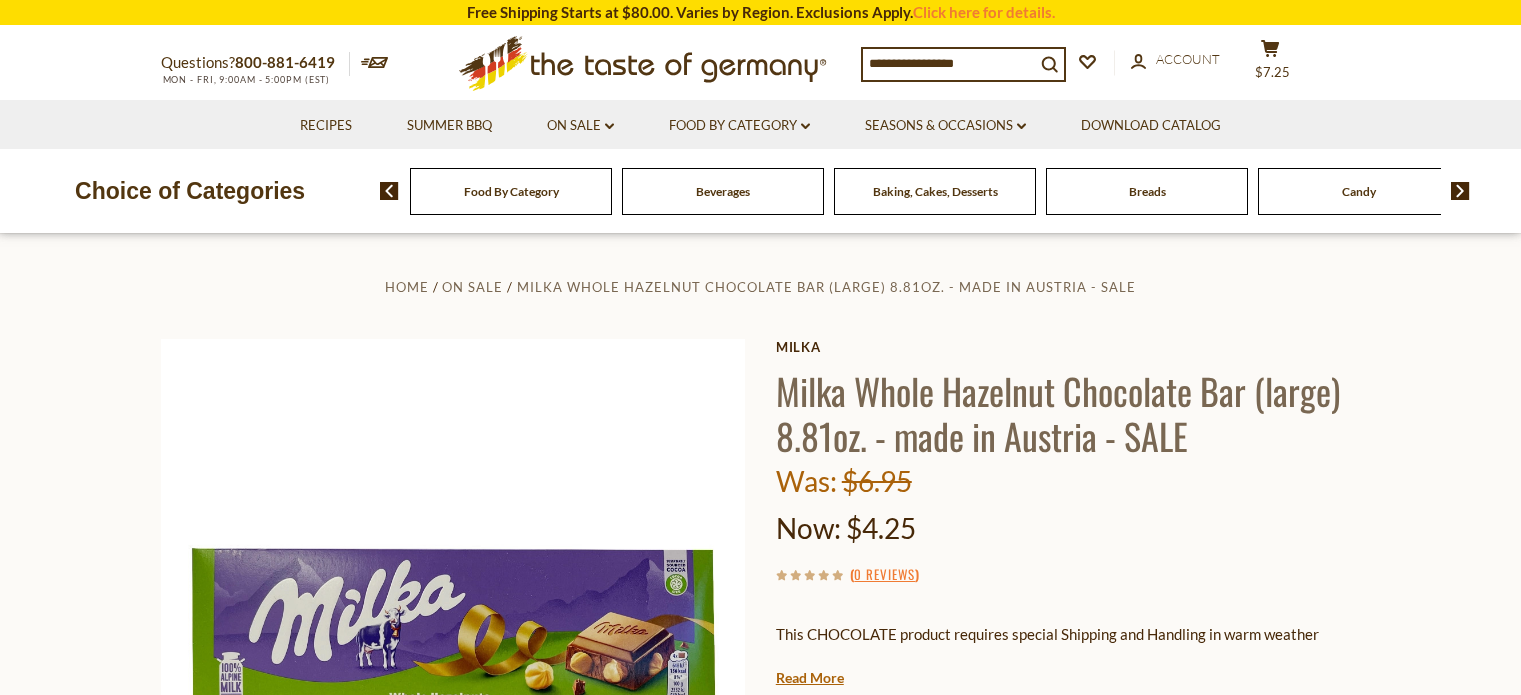 scroll, scrollTop: 0, scrollLeft: 0, axis: both 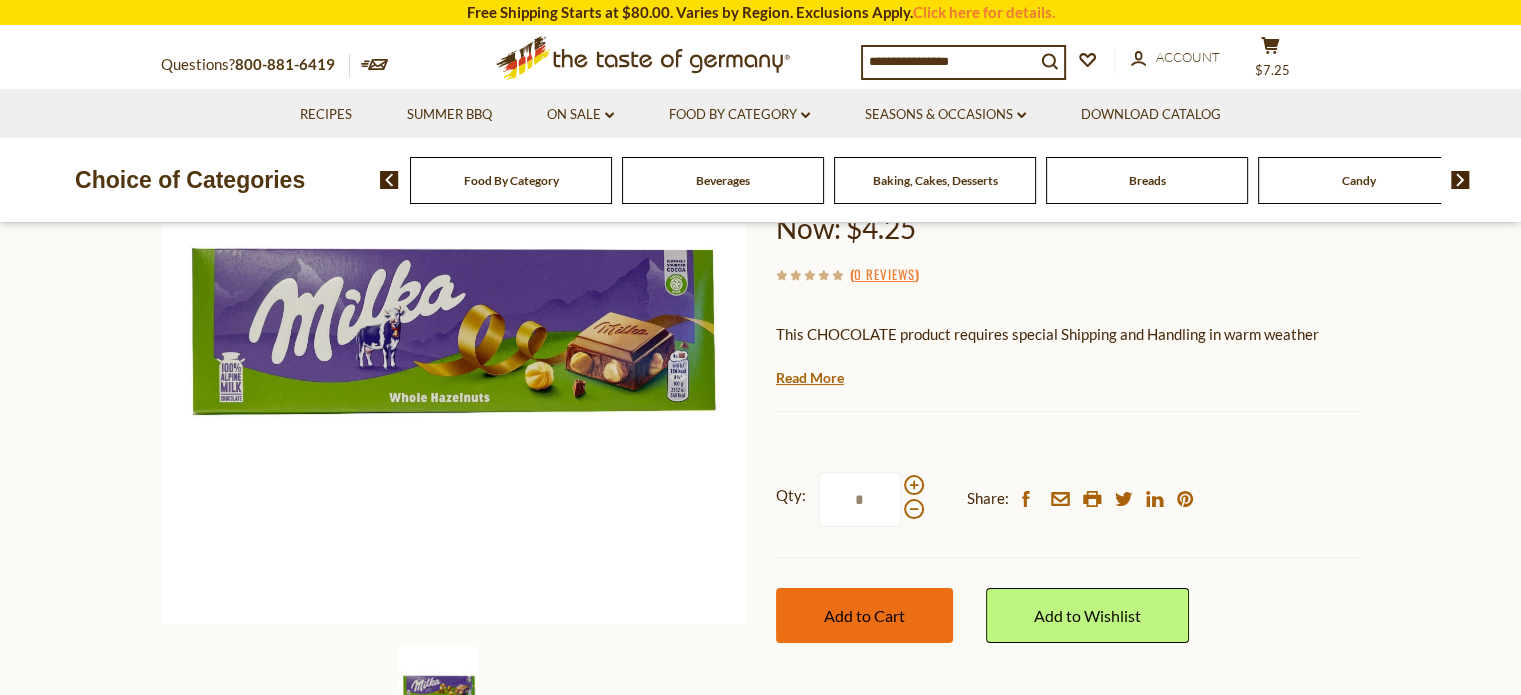 click on "Add to Cart" at bounding box center (864, 615) 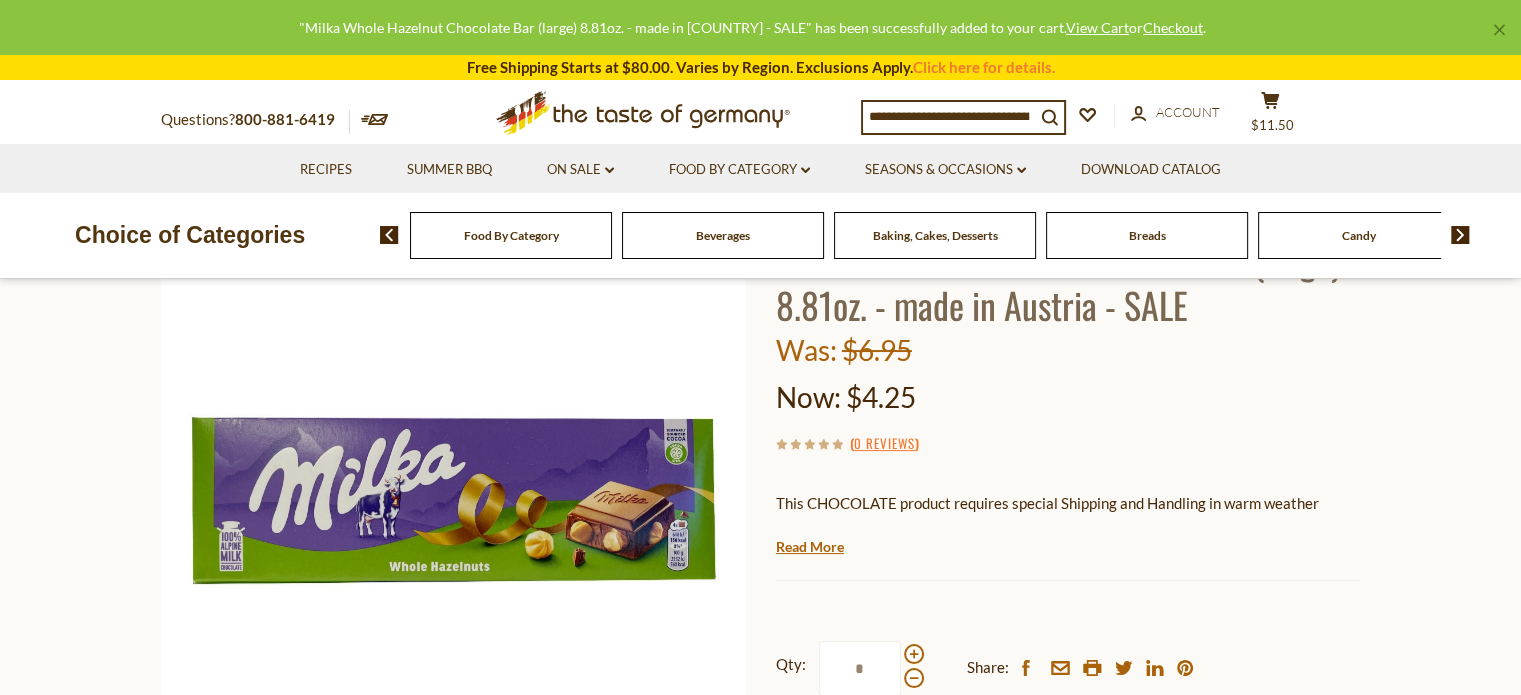 scroll, scrollTop: 300, scrollLeft: 0, axis: vertical 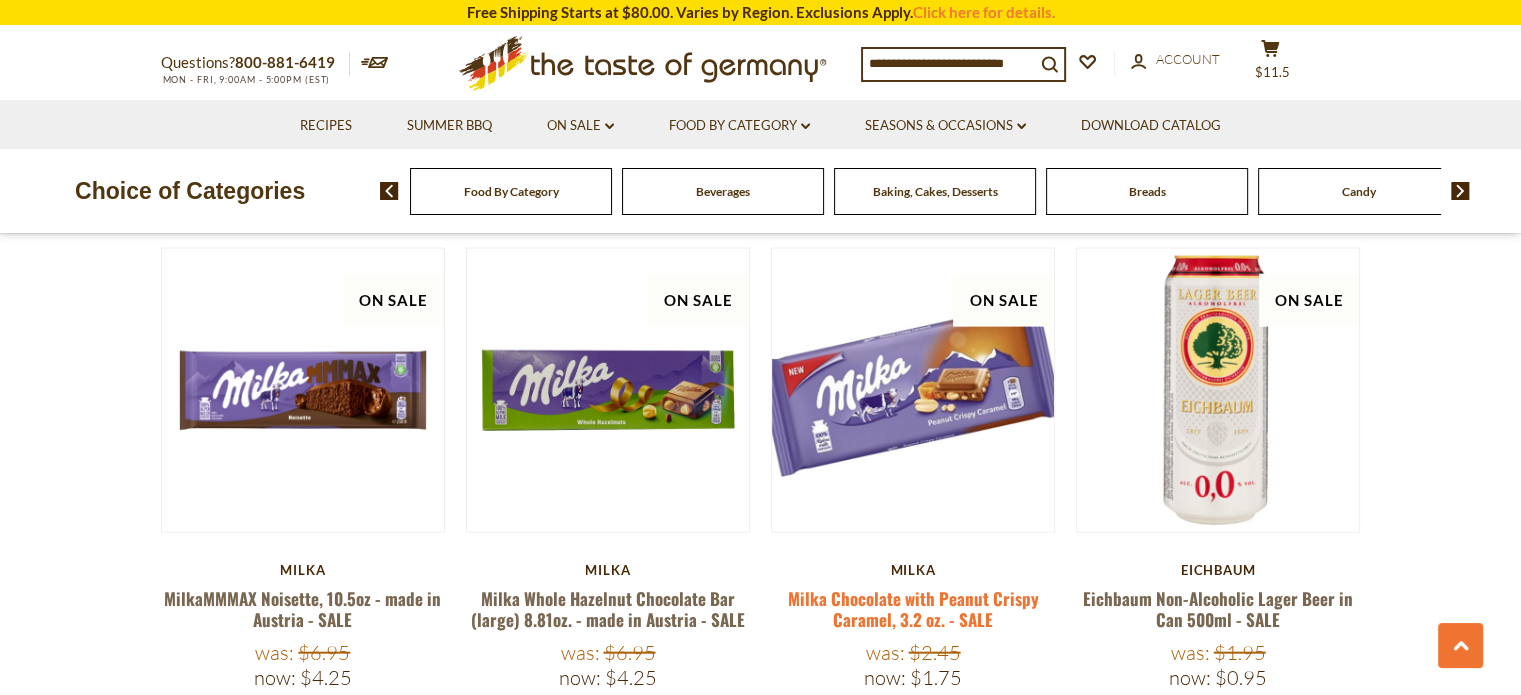click on "Milka Chocolate with Peanut Crispy Caramel, 3.2 oz. - SALE" at bounding box center [913, 609] 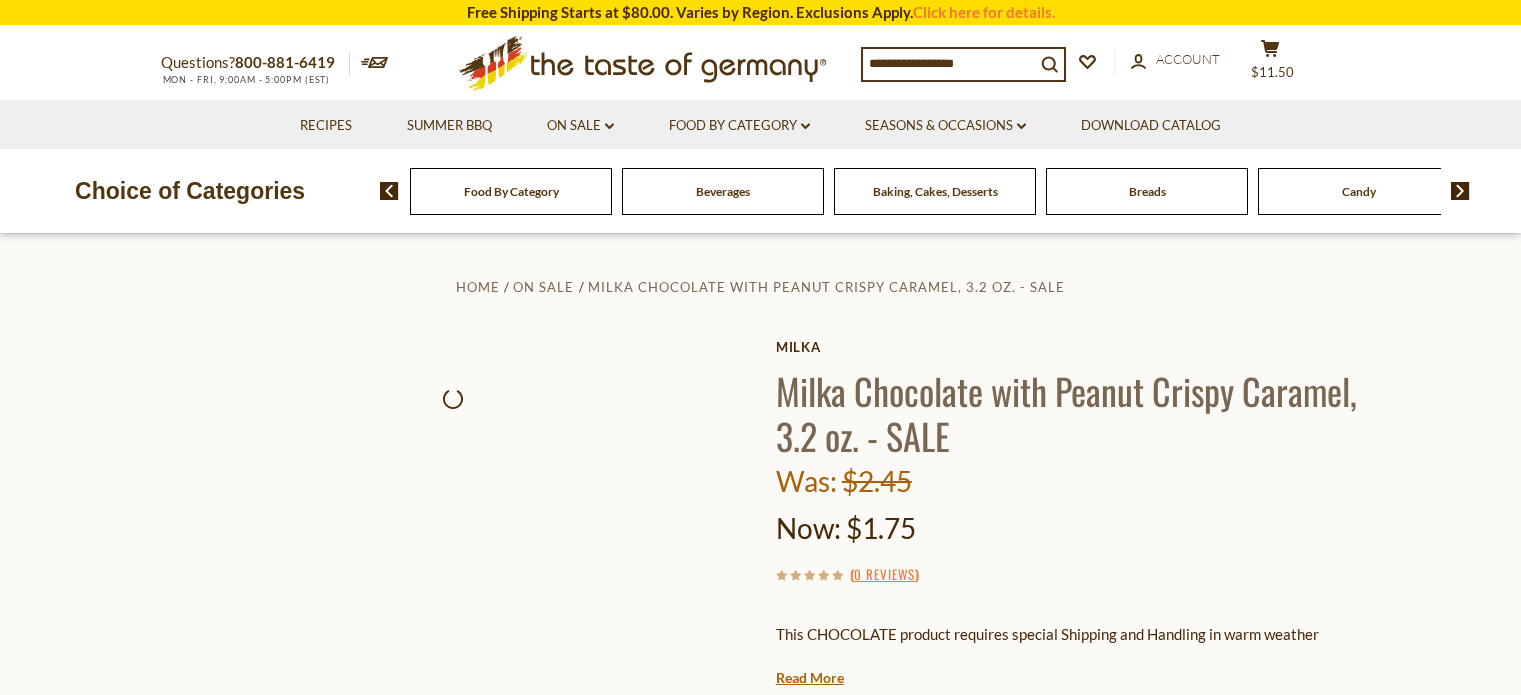 scroll, scrollTop: 0, scrollLeft: 0, axis: both 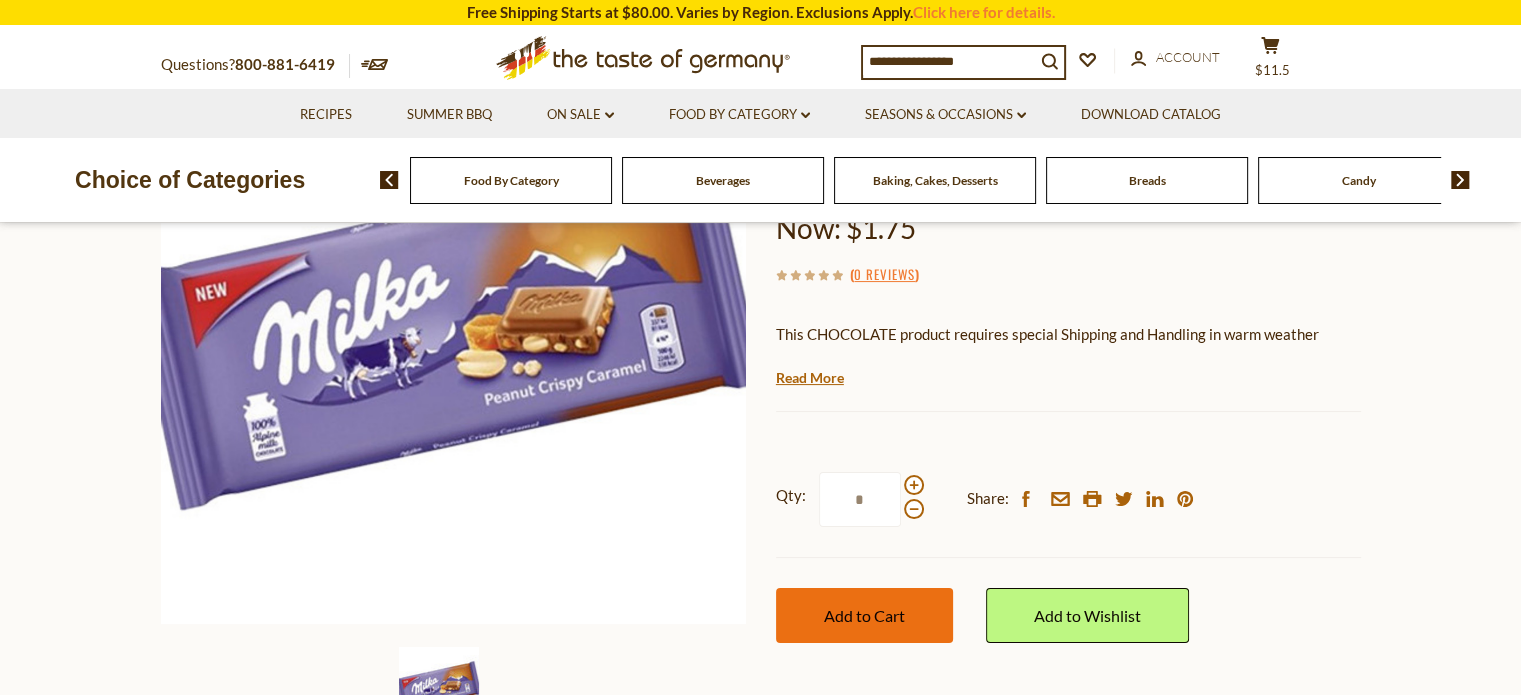 click on "Add to Cart" at bounding box center [864, 615] 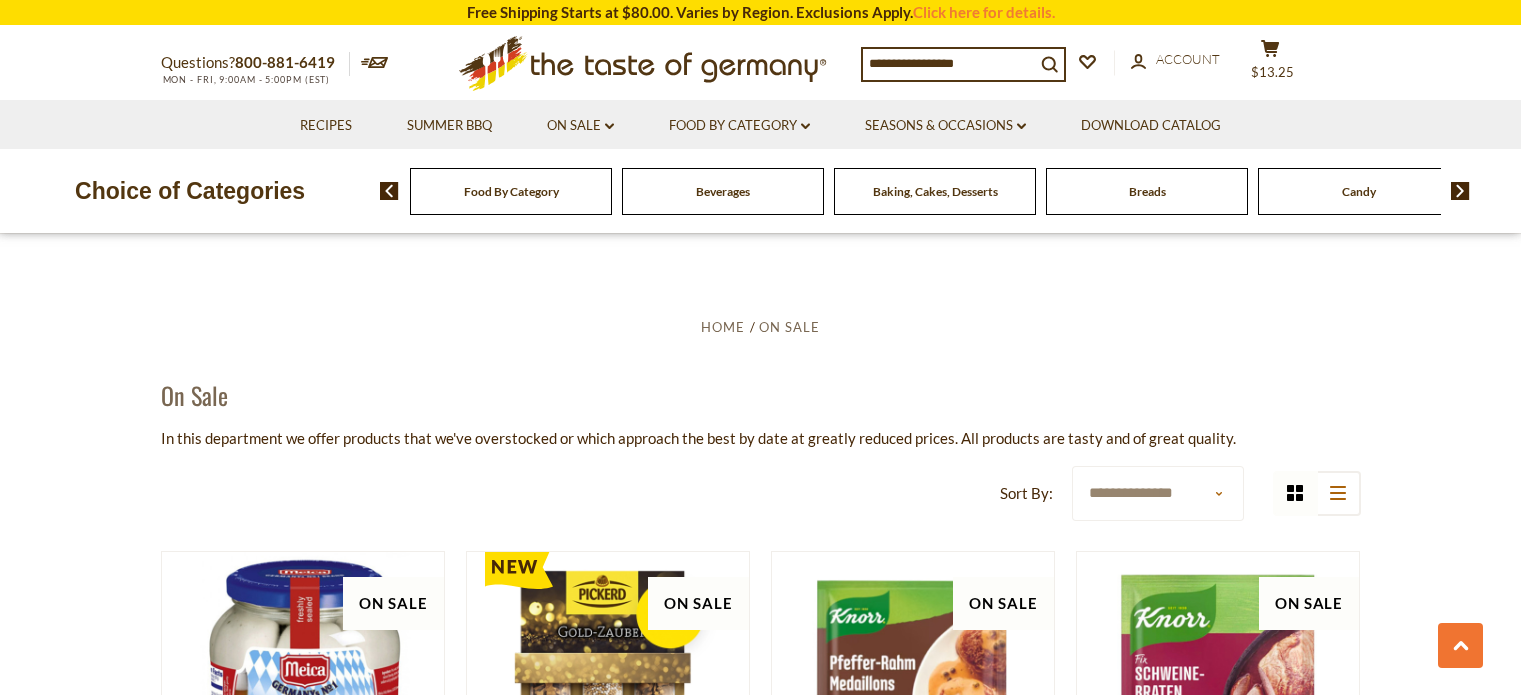 scroll, scrollTop: 4335, scrollLeft: 0, axis: vertical 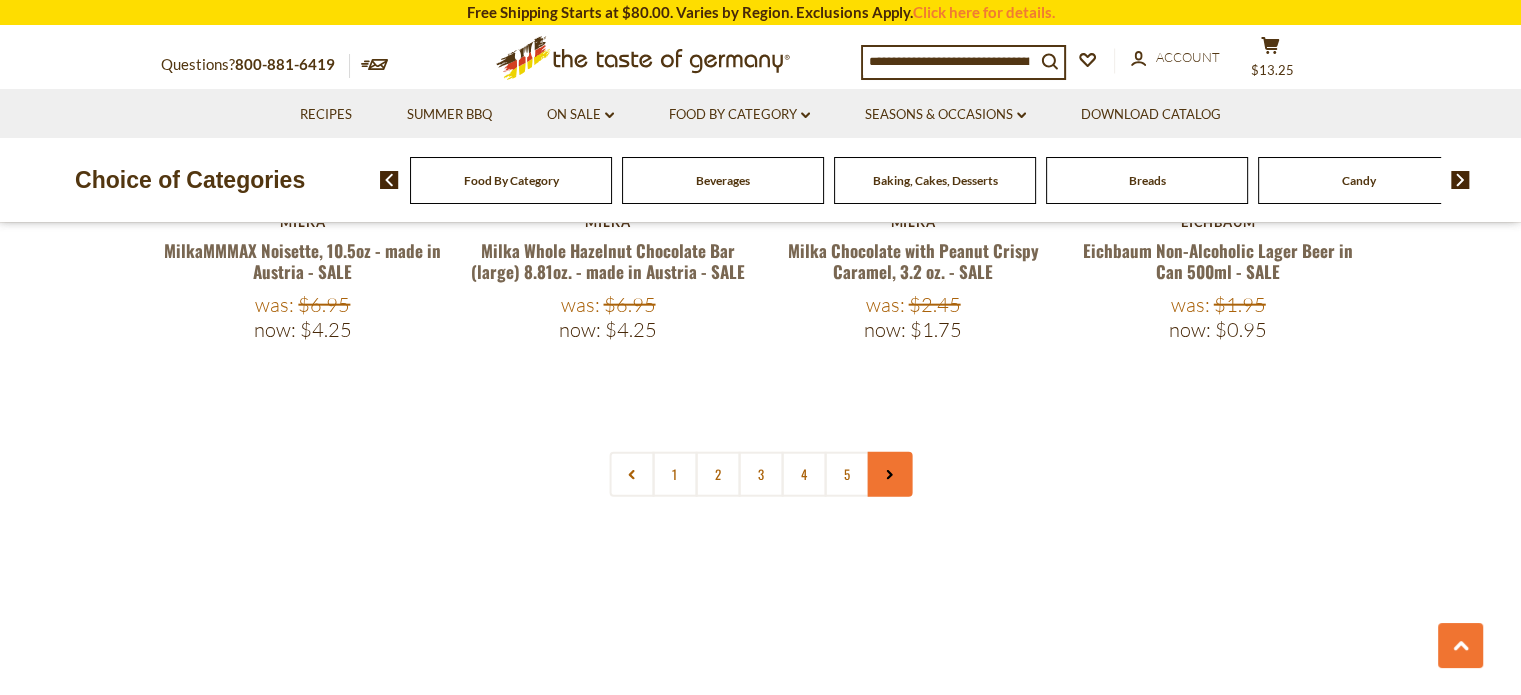 click at bounding box center (889, 474) 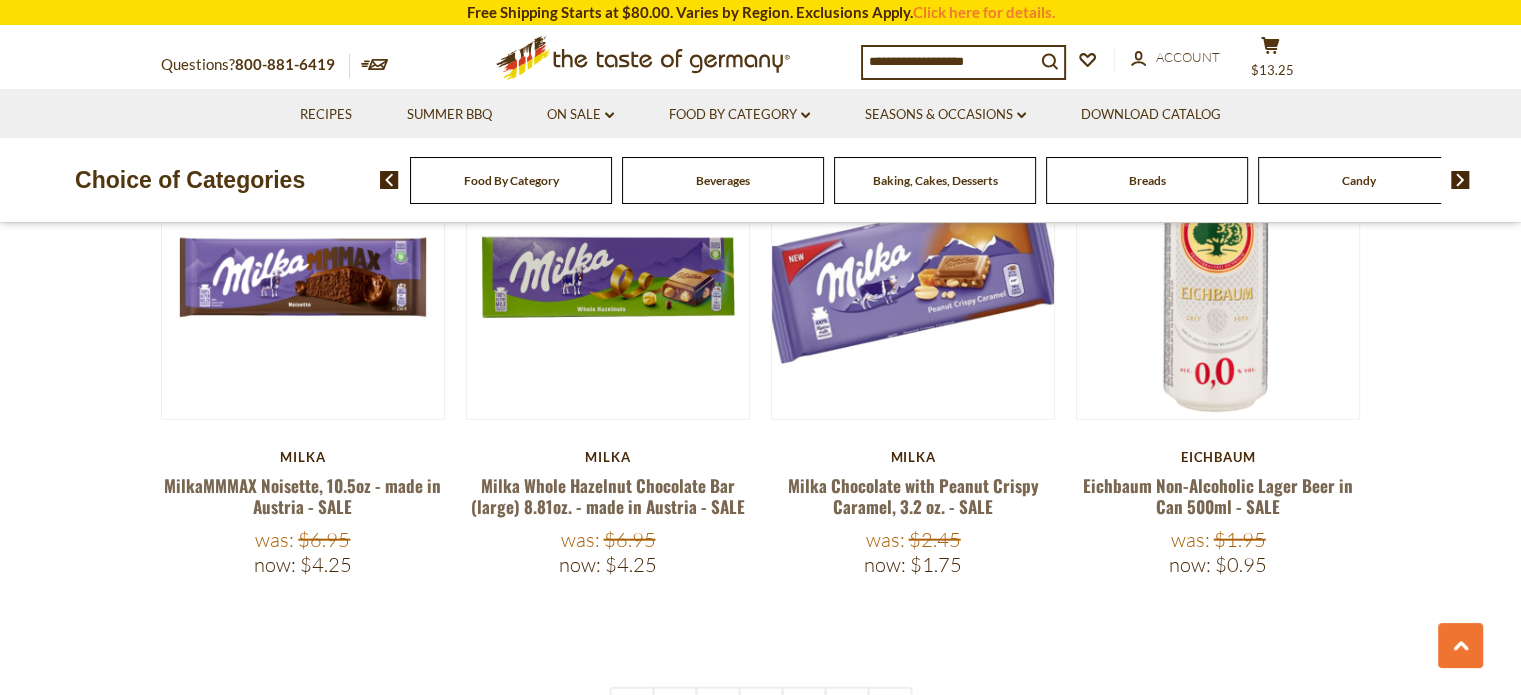 scroll, scrollTop: 4800, scrollLeft: 0, axis: vertical 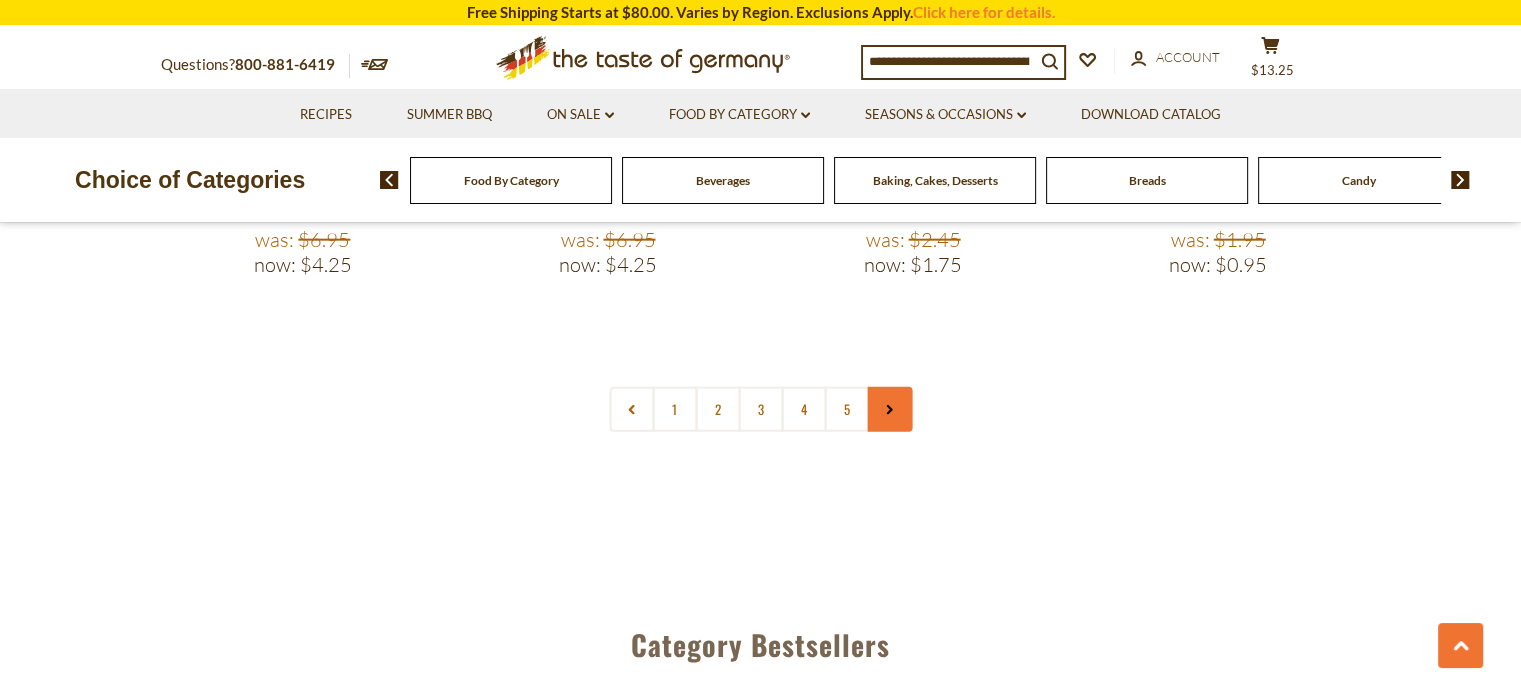 click at bounding box center (889, 409) 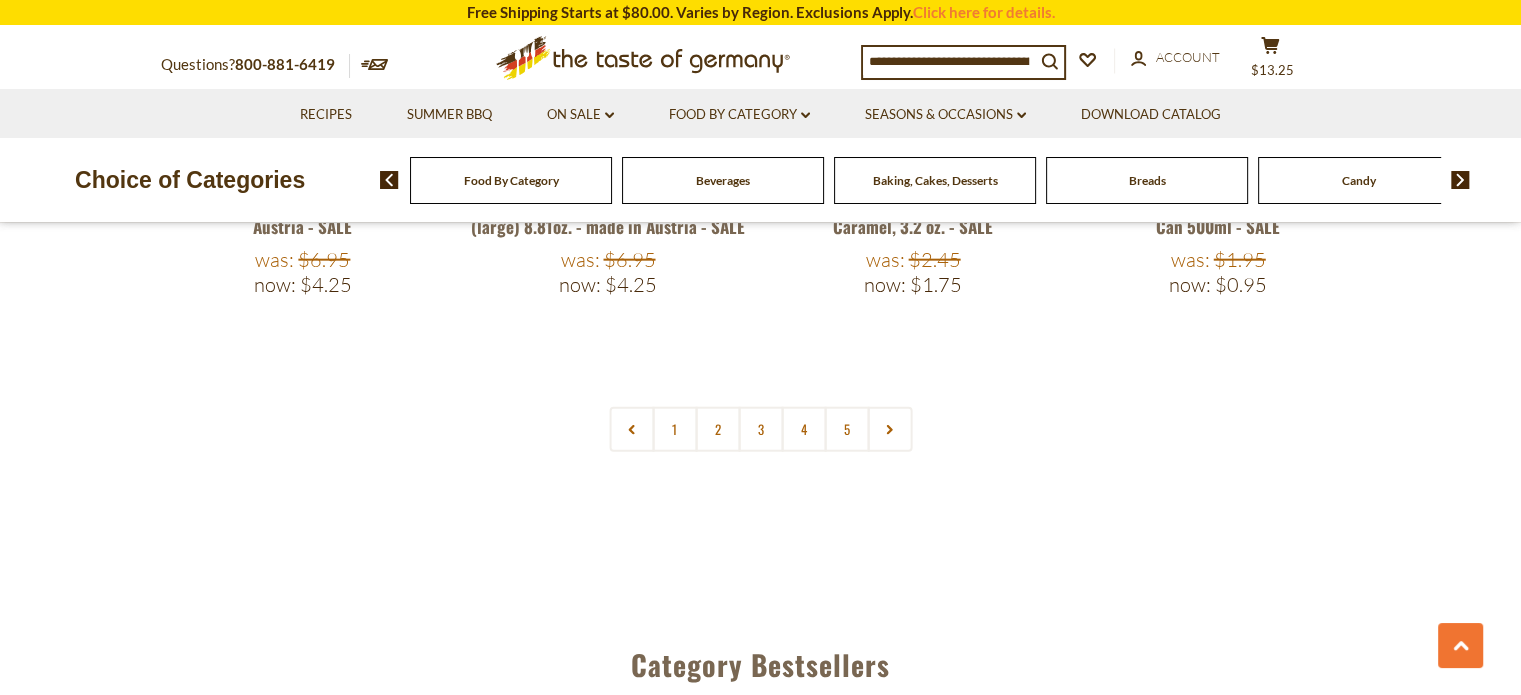 scroll, scrollTop: 4900, scrollLeft: 0, axis: vertical 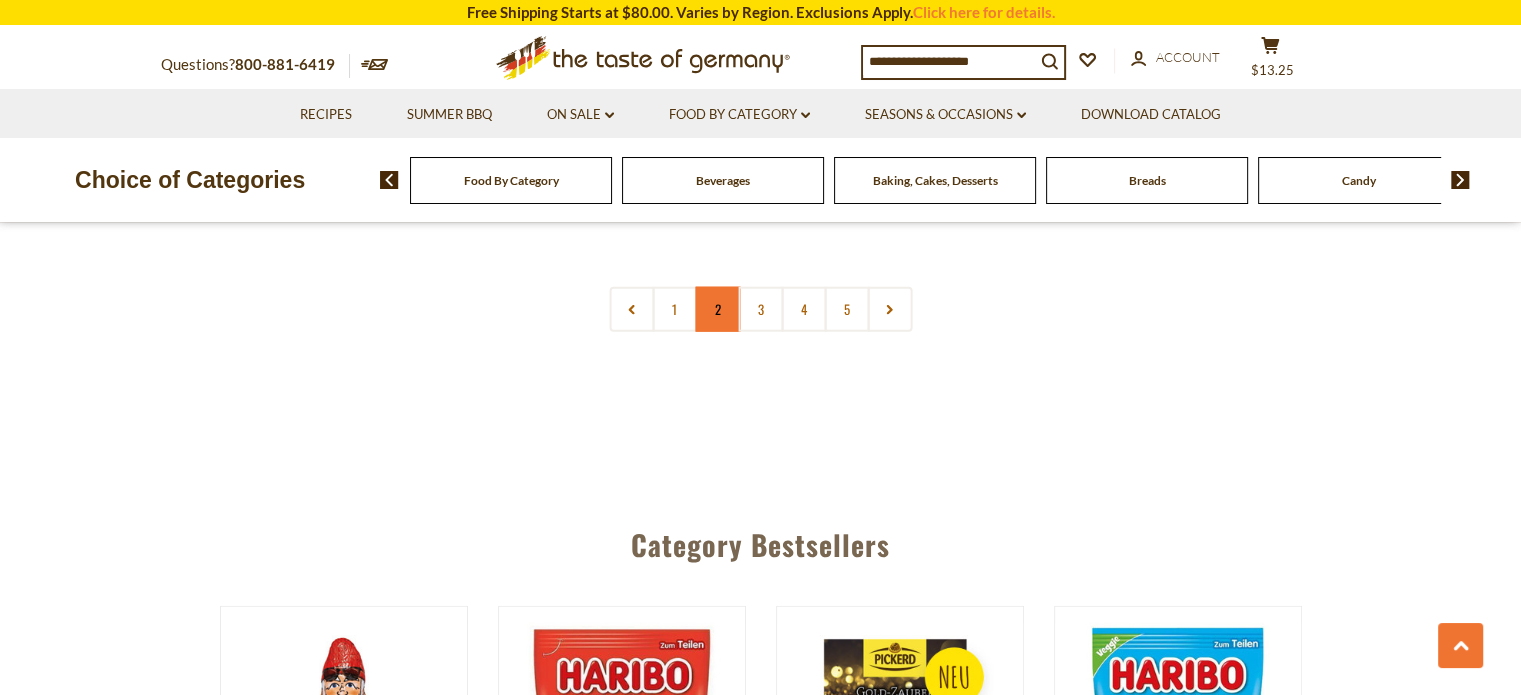 click on "2" at bounding box center [717, 309] 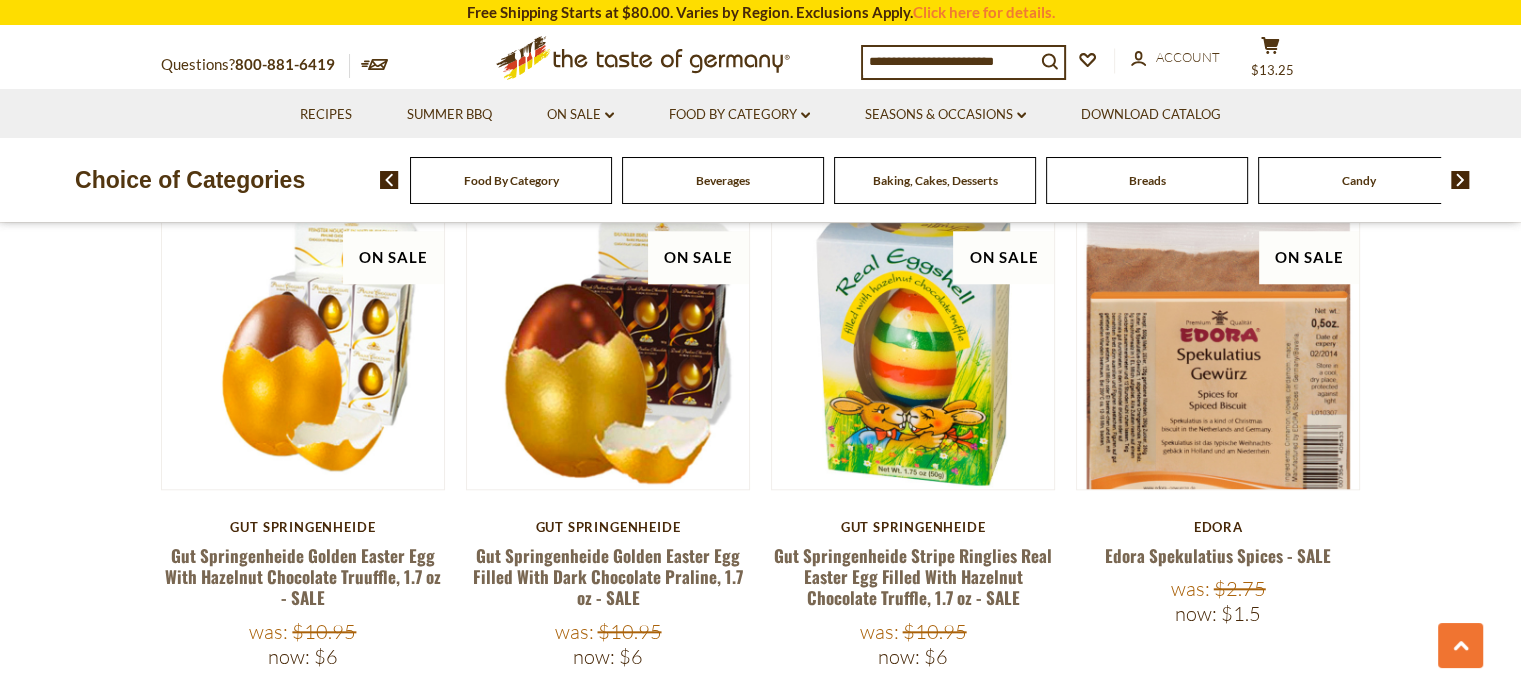 scroll, scrollTop: 364, scrollLeft: 0, axis: vertical 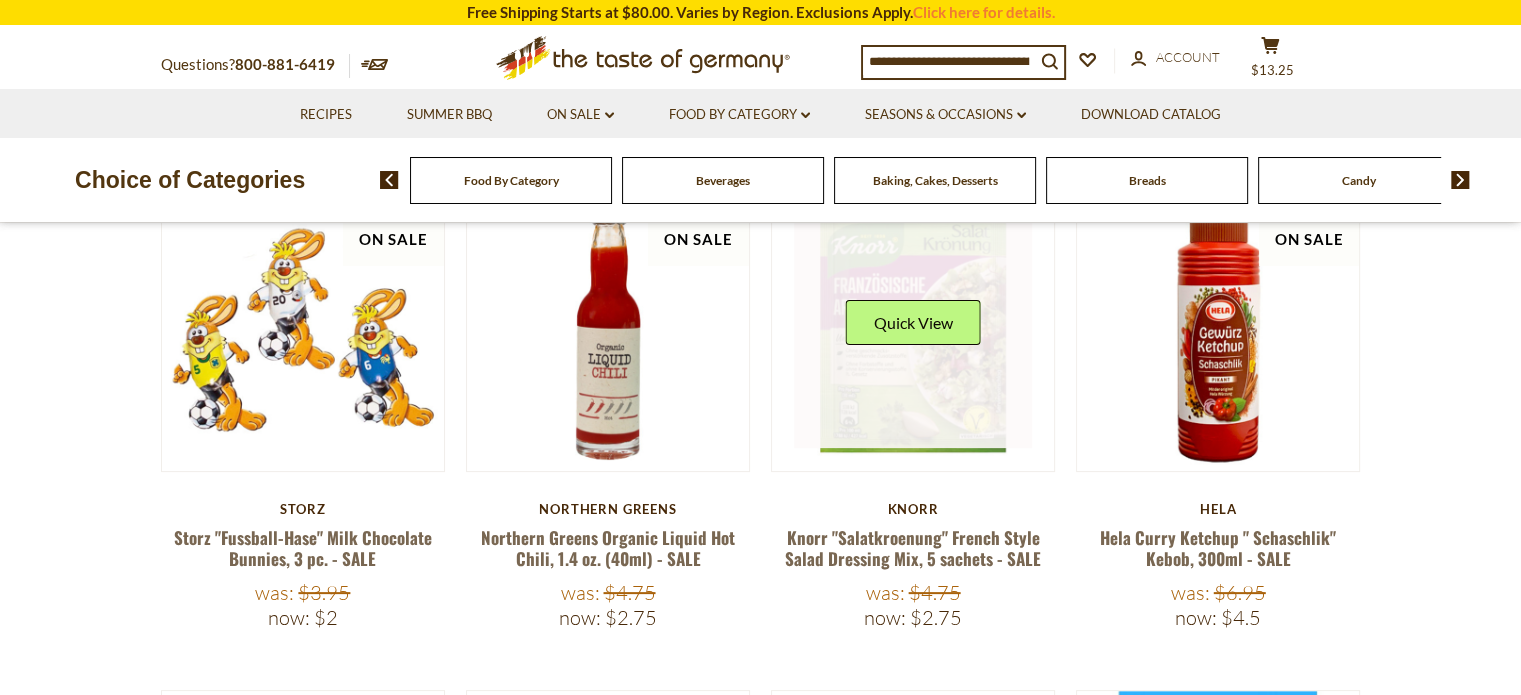 click at bounding box center [913, 330] 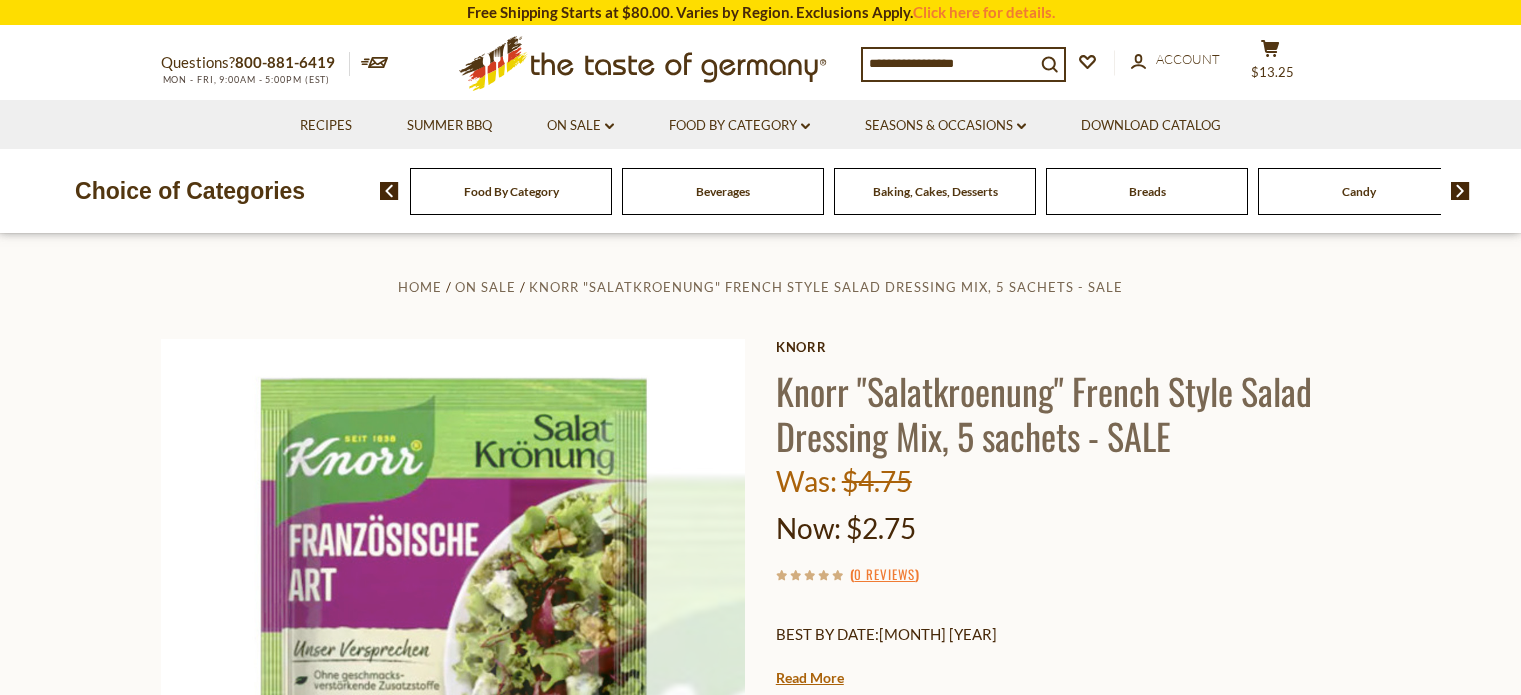scroll, scrollTop: 0, scrollLeft: 0, axis: both 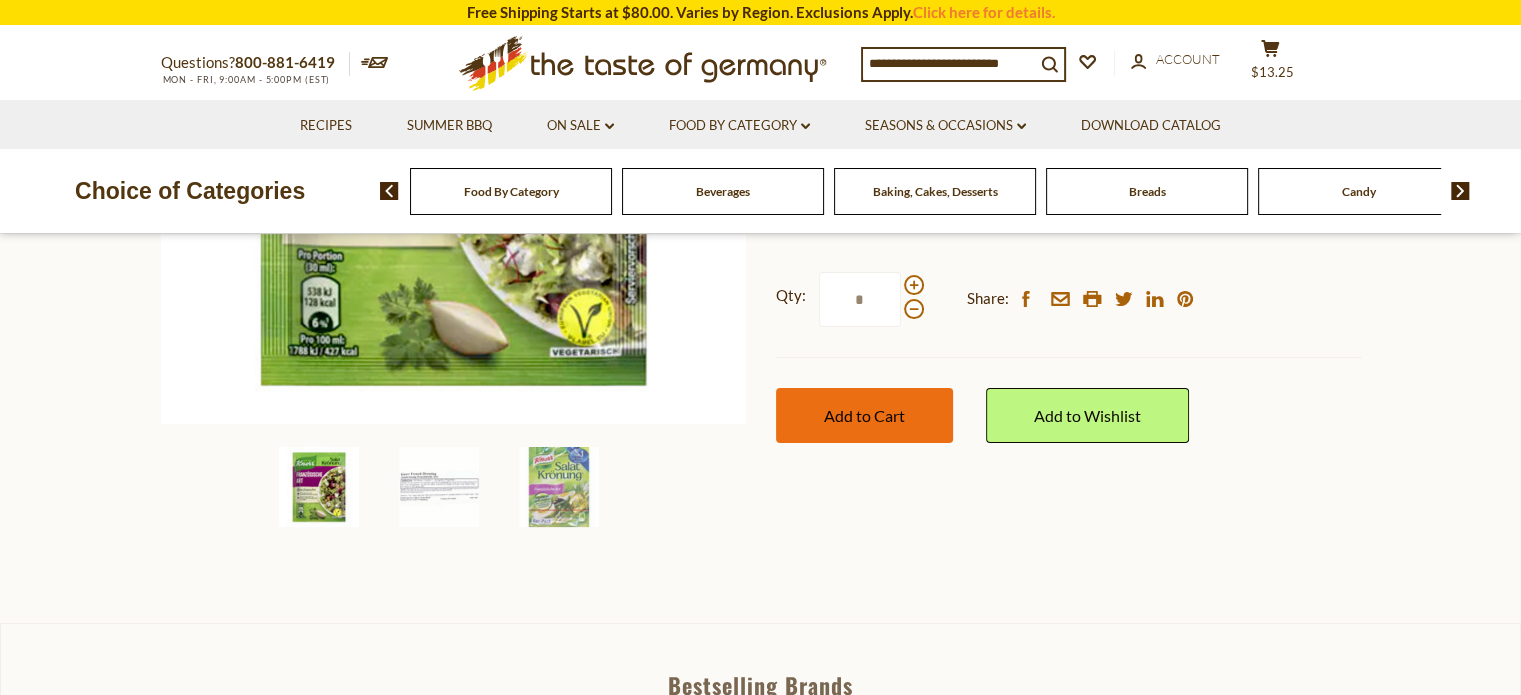 click on "Add to Cart" at bounding box center [864, 415] 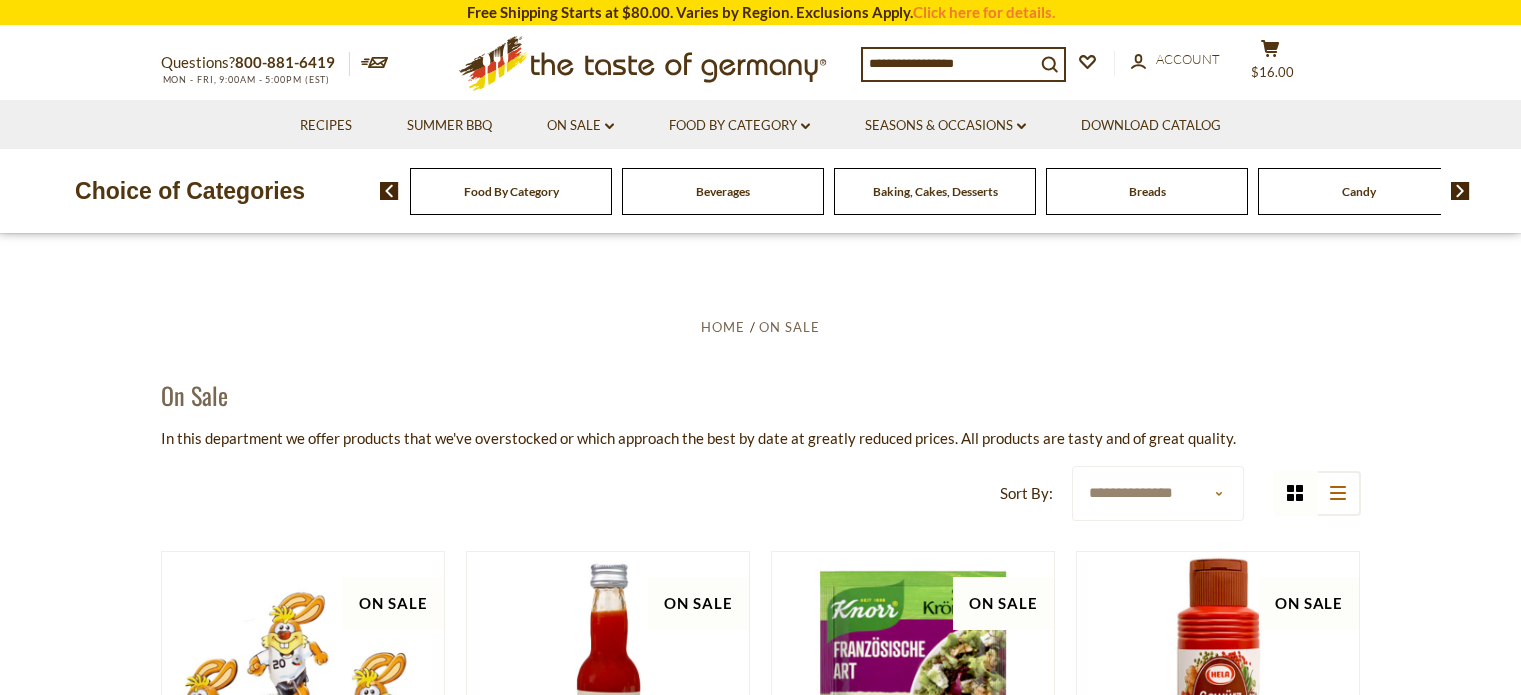 scroll, scrollTop: 357, scrollLeft: 0, axis: vertical 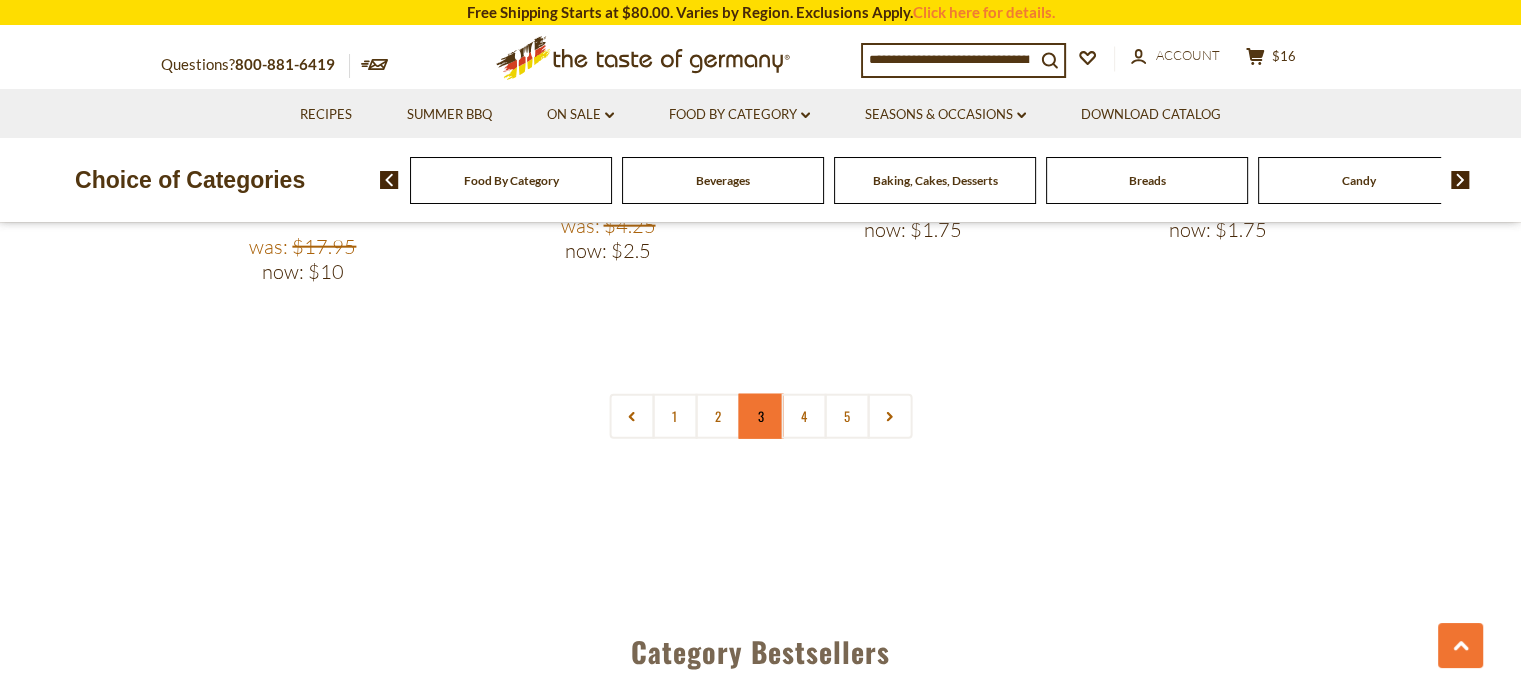 click on "3" at bounding box center (760, 416) 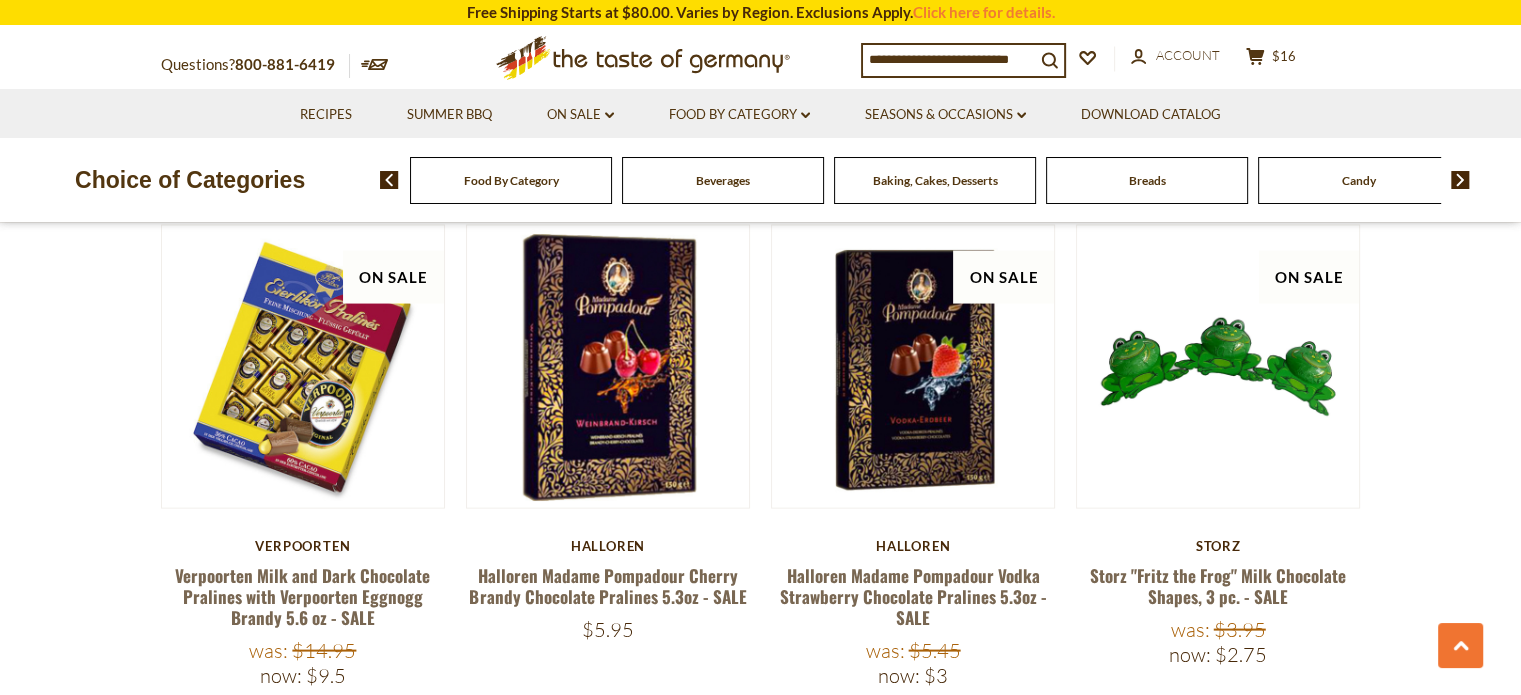 scroll, scrollTop: 3964, scrollLeft: 0, axis: vertical 